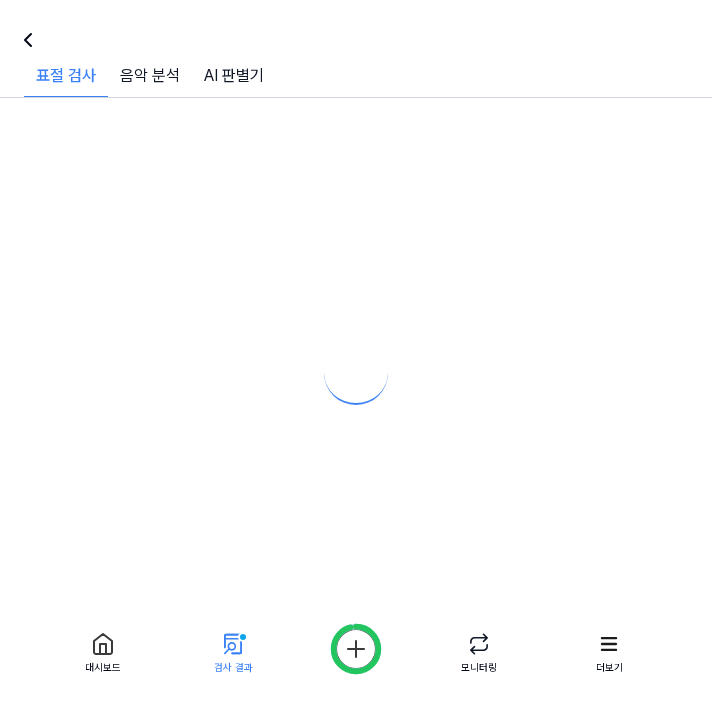 scroll, scrollTop: 0, scrollLeft: 0, axis: both 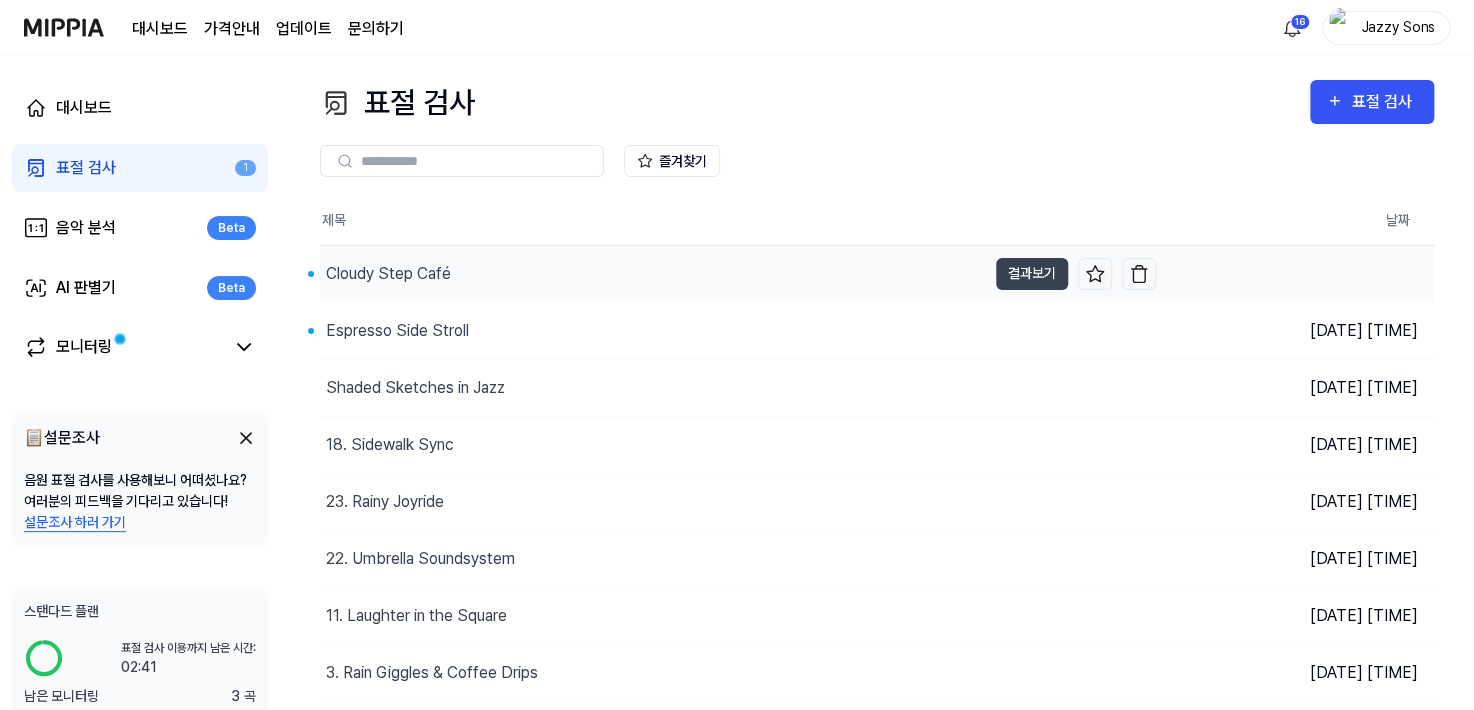 click on "Cloudy Step Café" at bounding box center (388, 274) 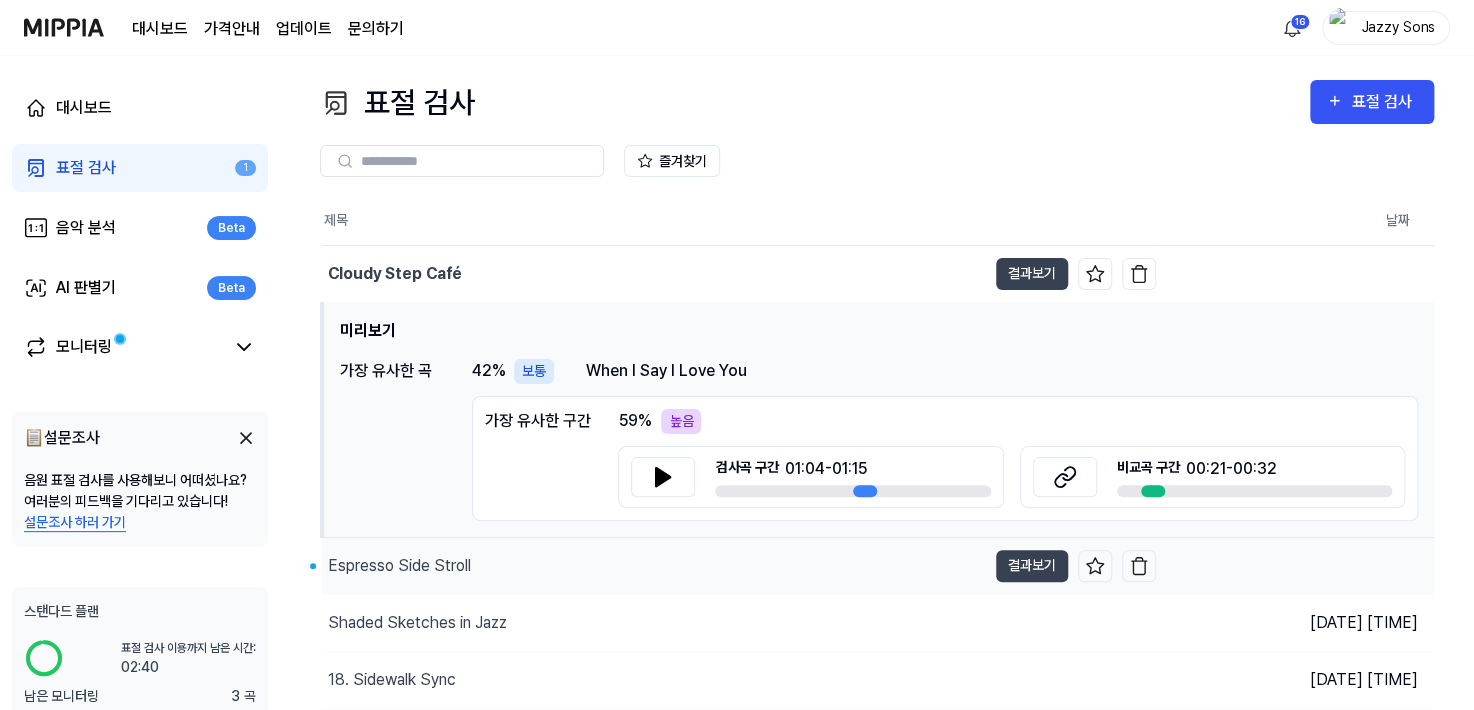 click on "Espresso Side Stroll" at bounding box center [399, 566] 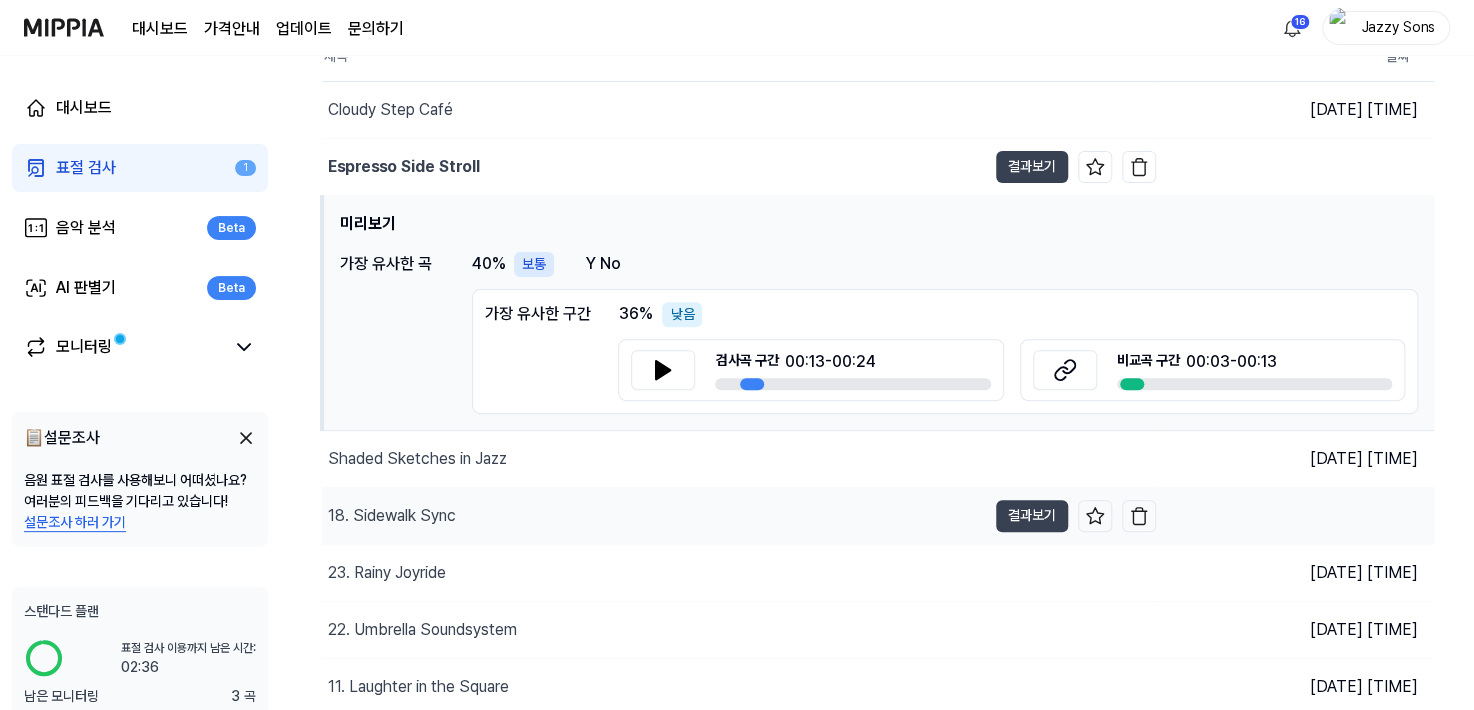scroll, scrollTop: 200, scrollLeft: 0, axis: vertical 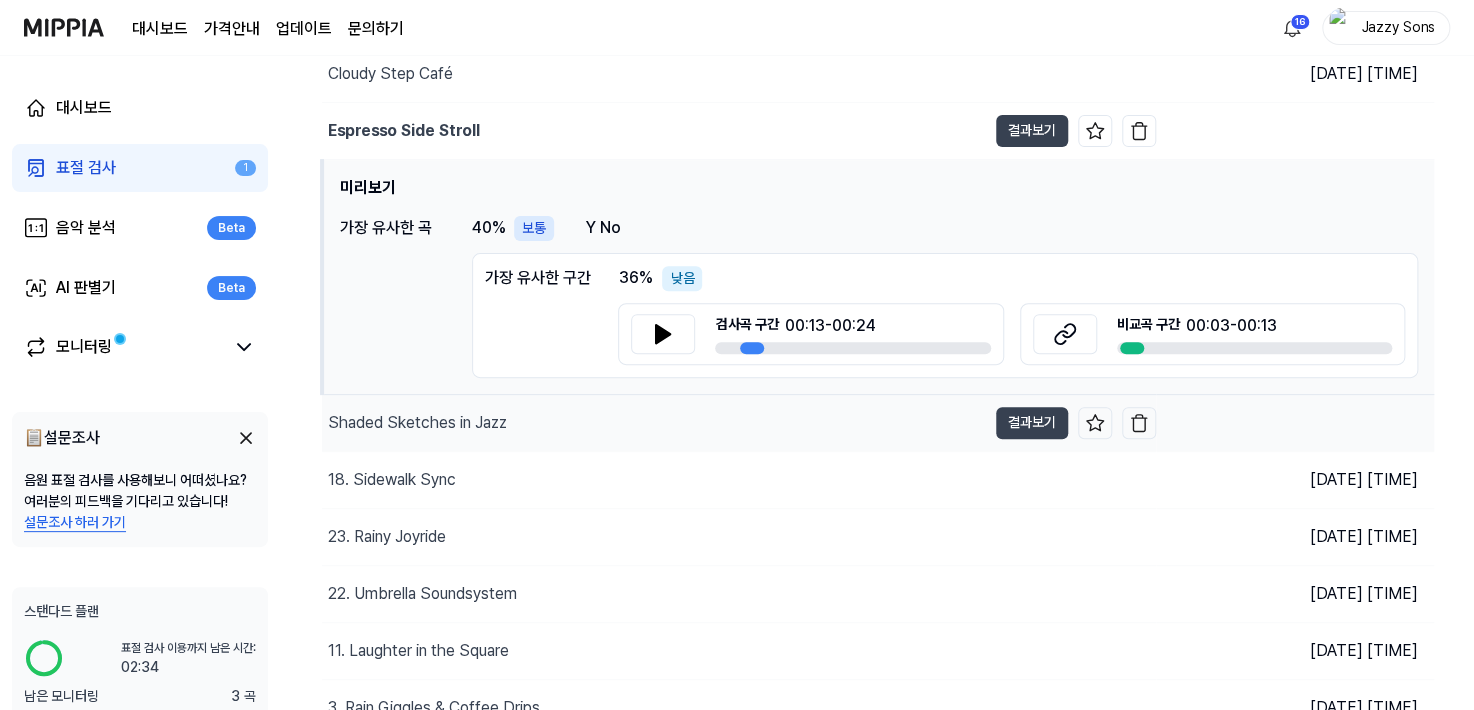 click on "Shaded Sketches in Jazz" at bounding box center (417, 423) 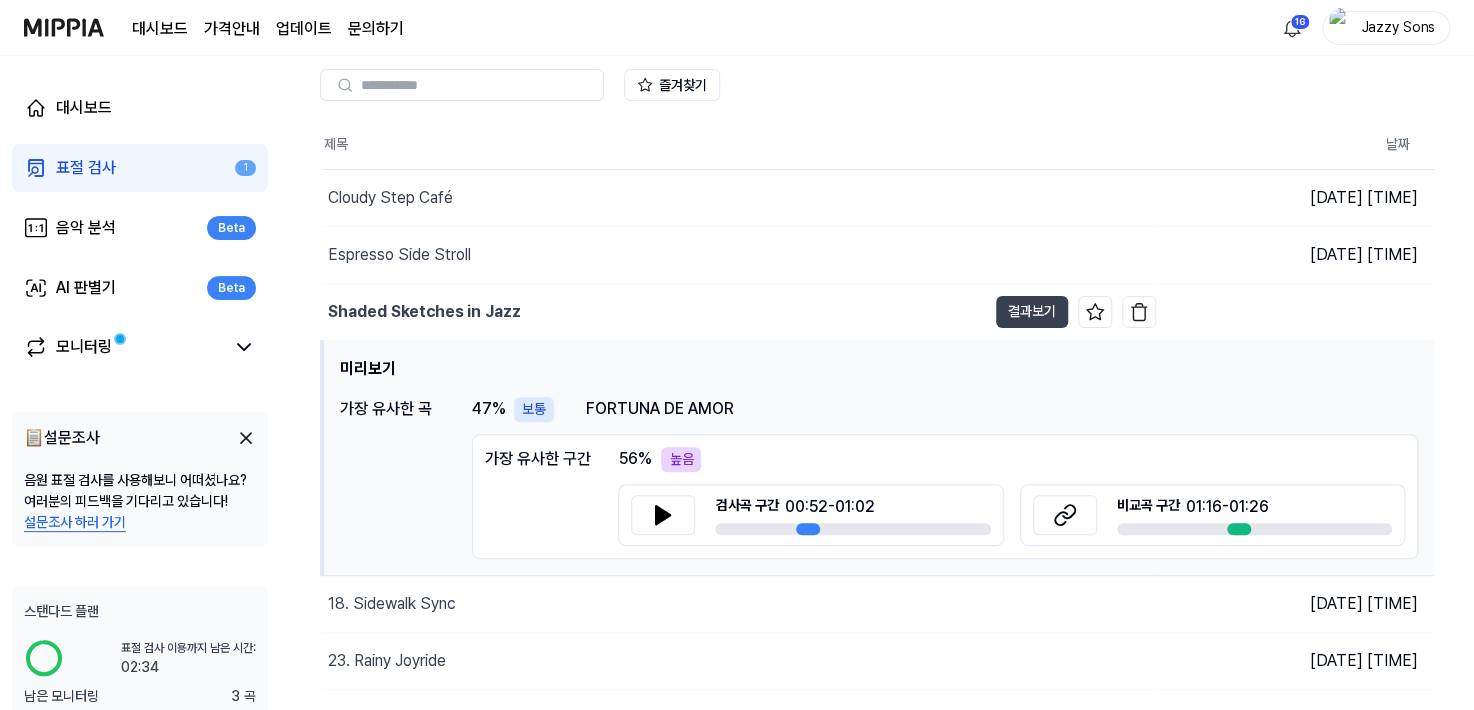 scroll, scrollTop: 0, scrollLeft: 0, axis: both 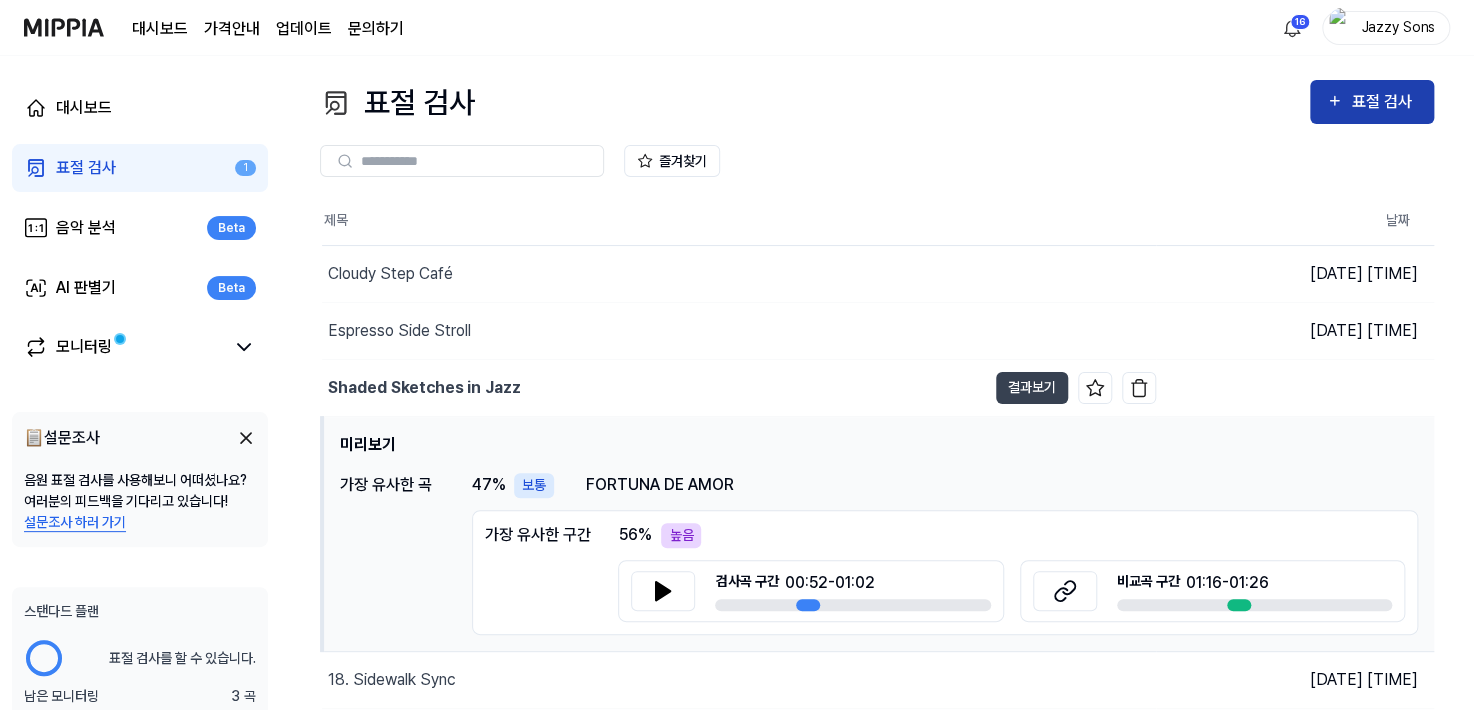 click on "표절 검사" at bounding box center [1372, 102] 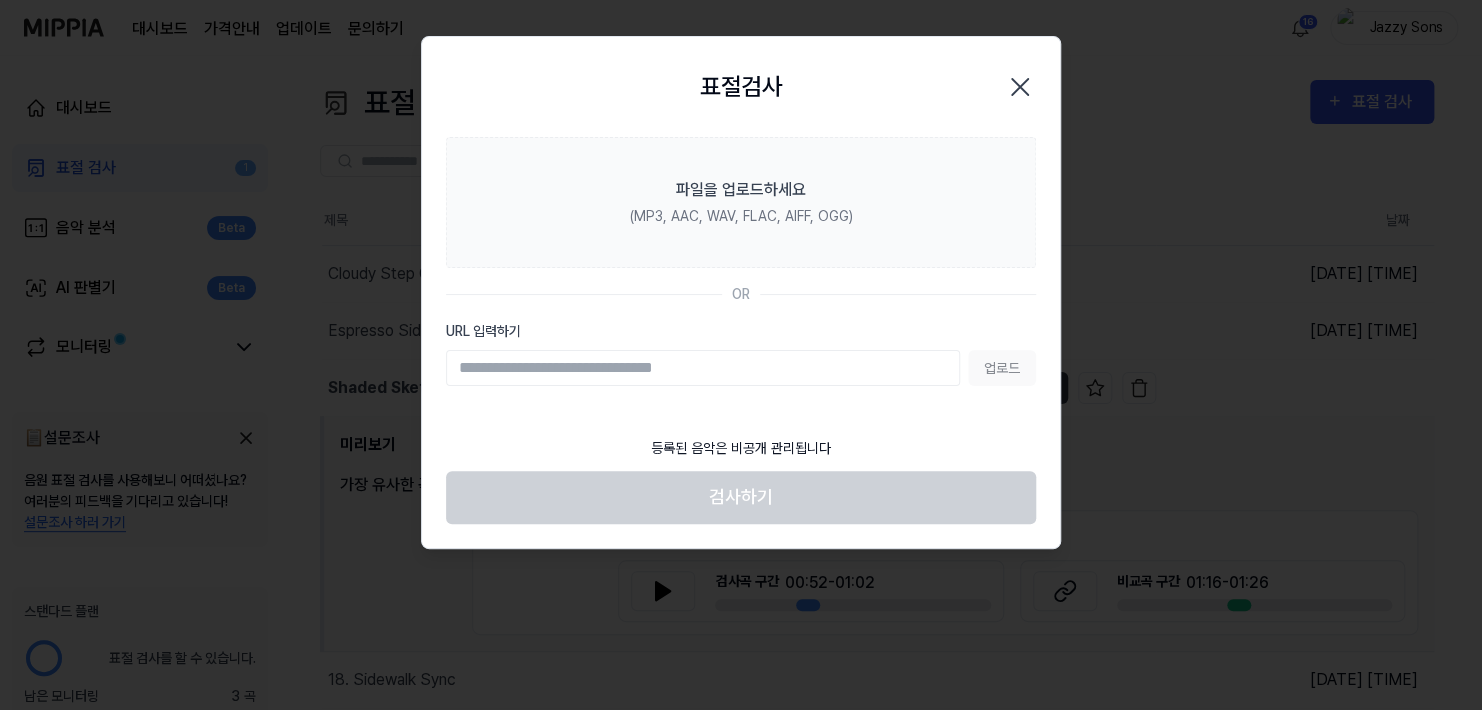 click on "표절검사 닫기" at bounding box center [741, 87] 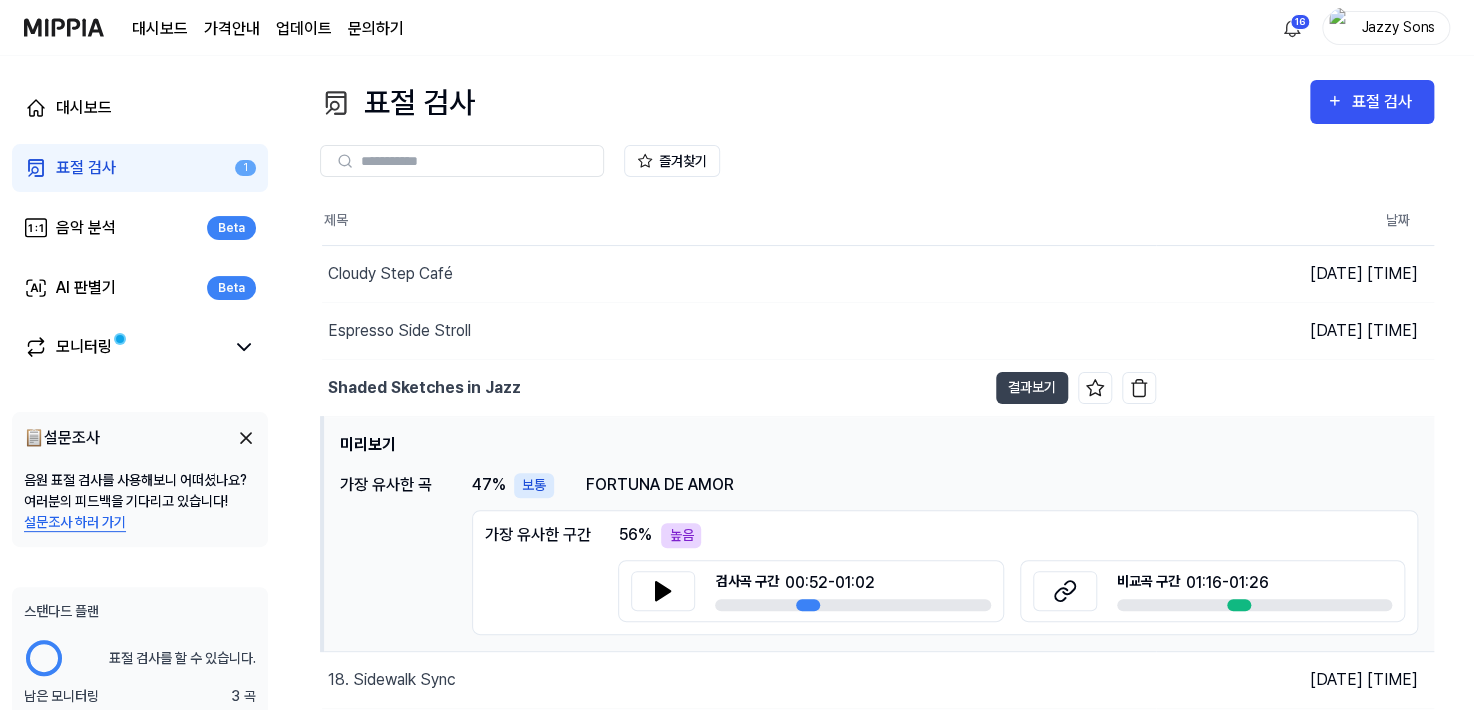 click on "즐겨찾기" at bounding box center [877, 161] 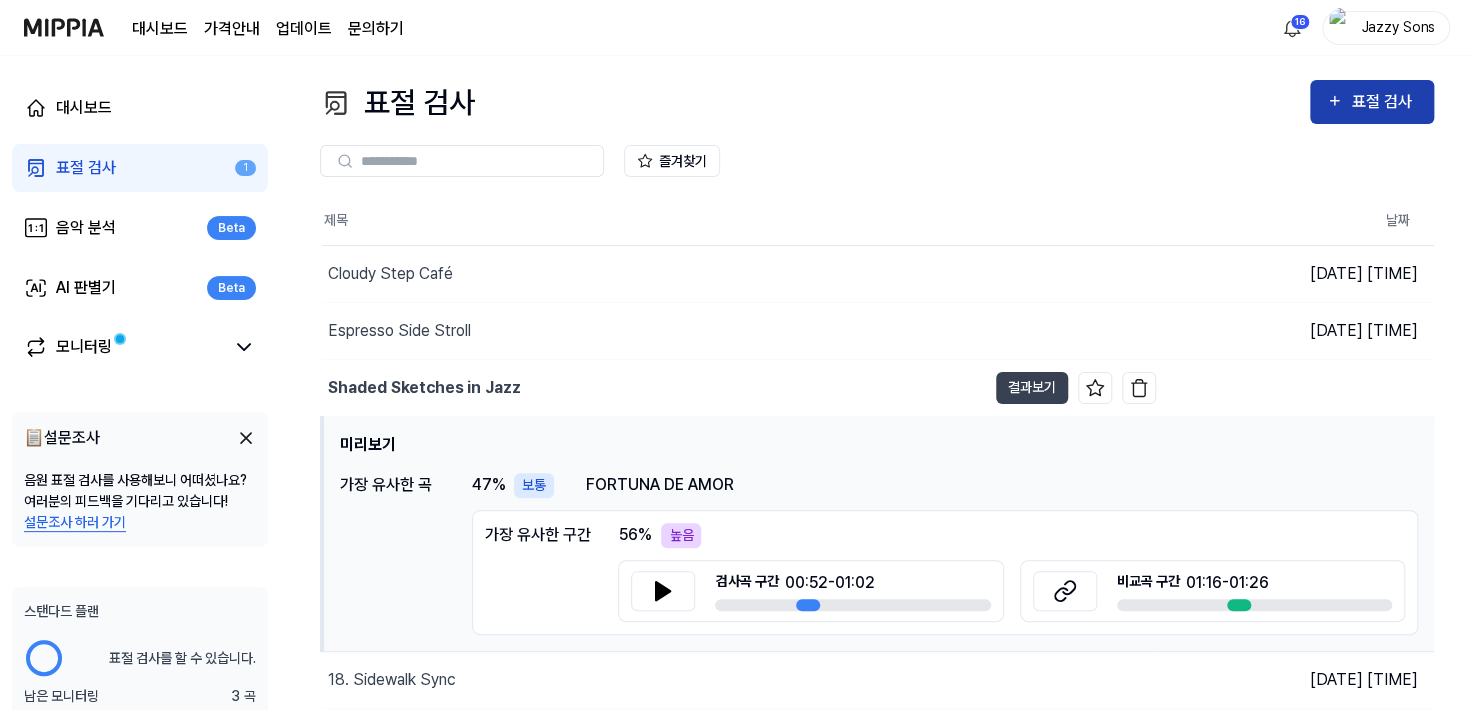 click 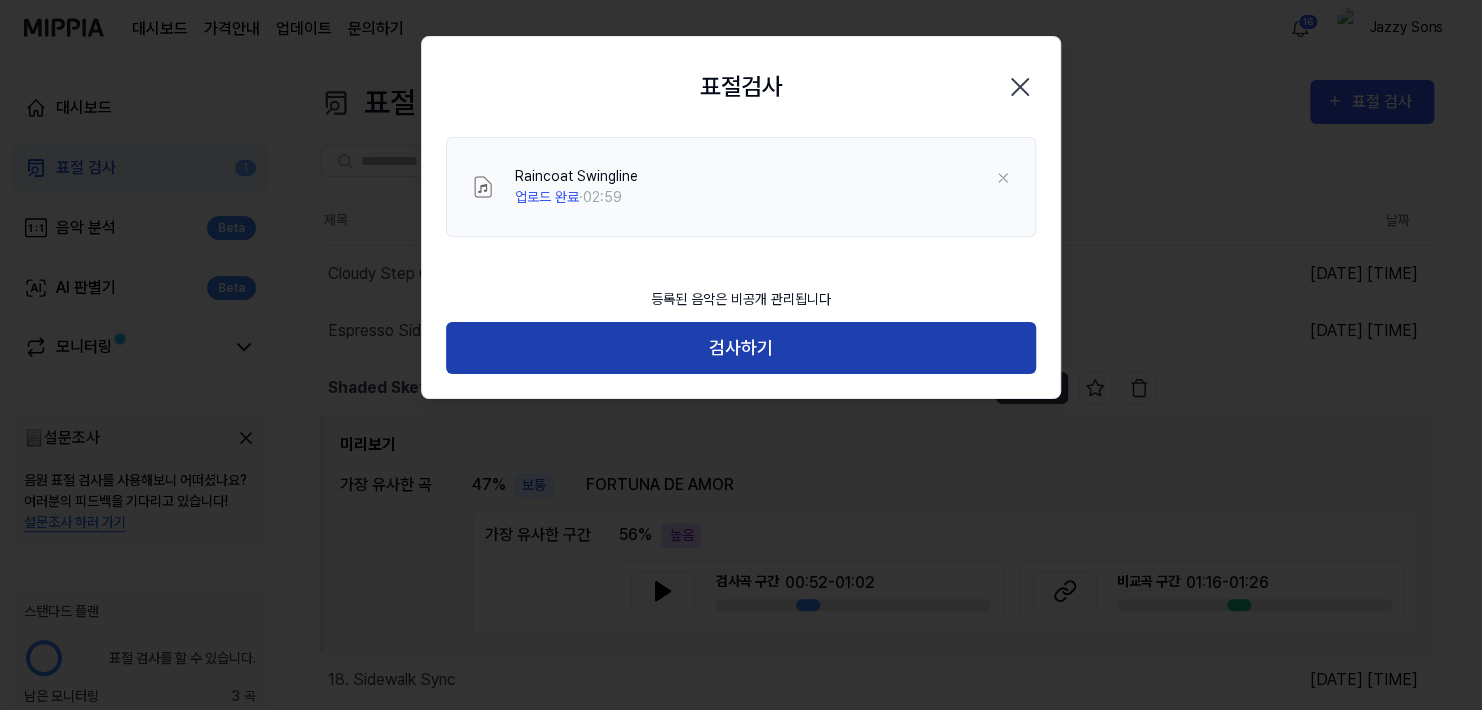 click on "검사하기" at bounding box center (741, 348) 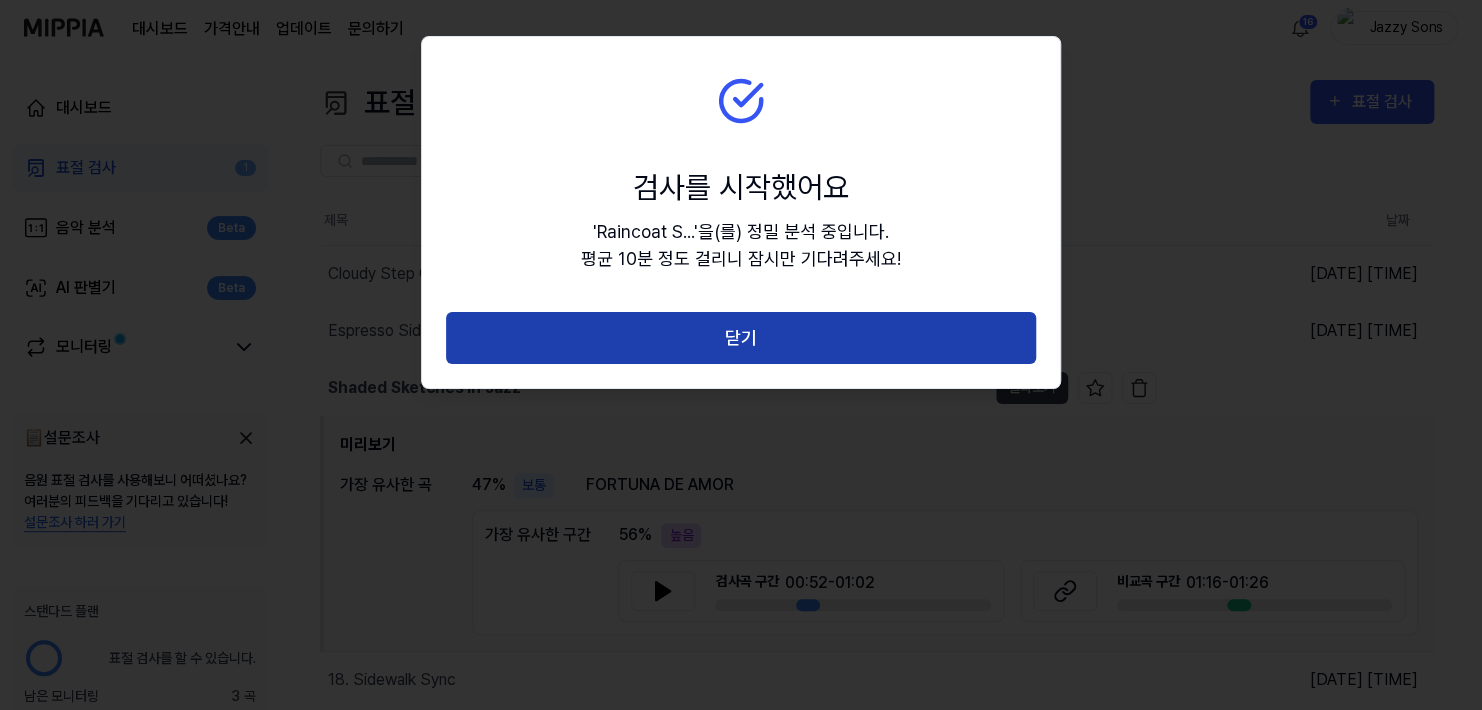 click on "닫기" at bounding box center (741, 338) 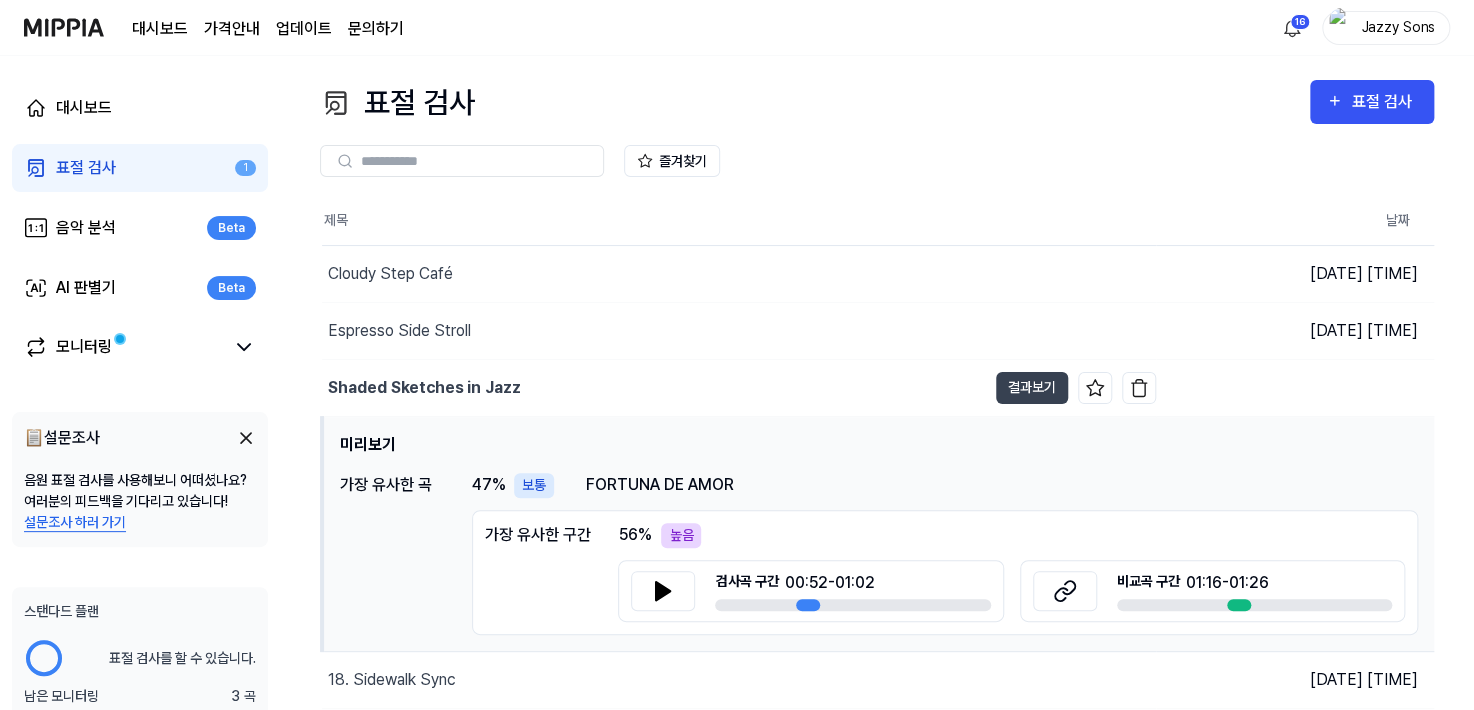click on "즐겨찾기" at bounding box center (877, 161) 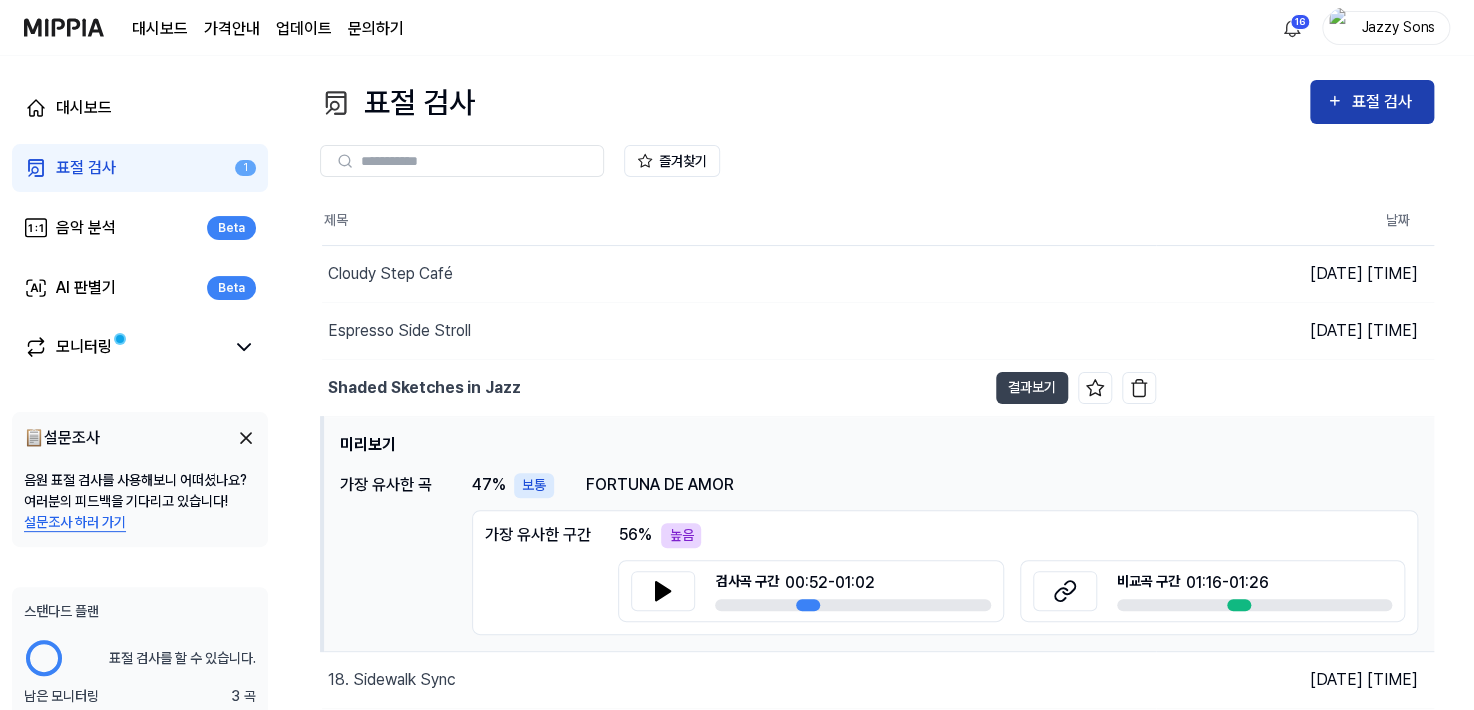 click on "표절 검사" at bounding box center (1384, 102) 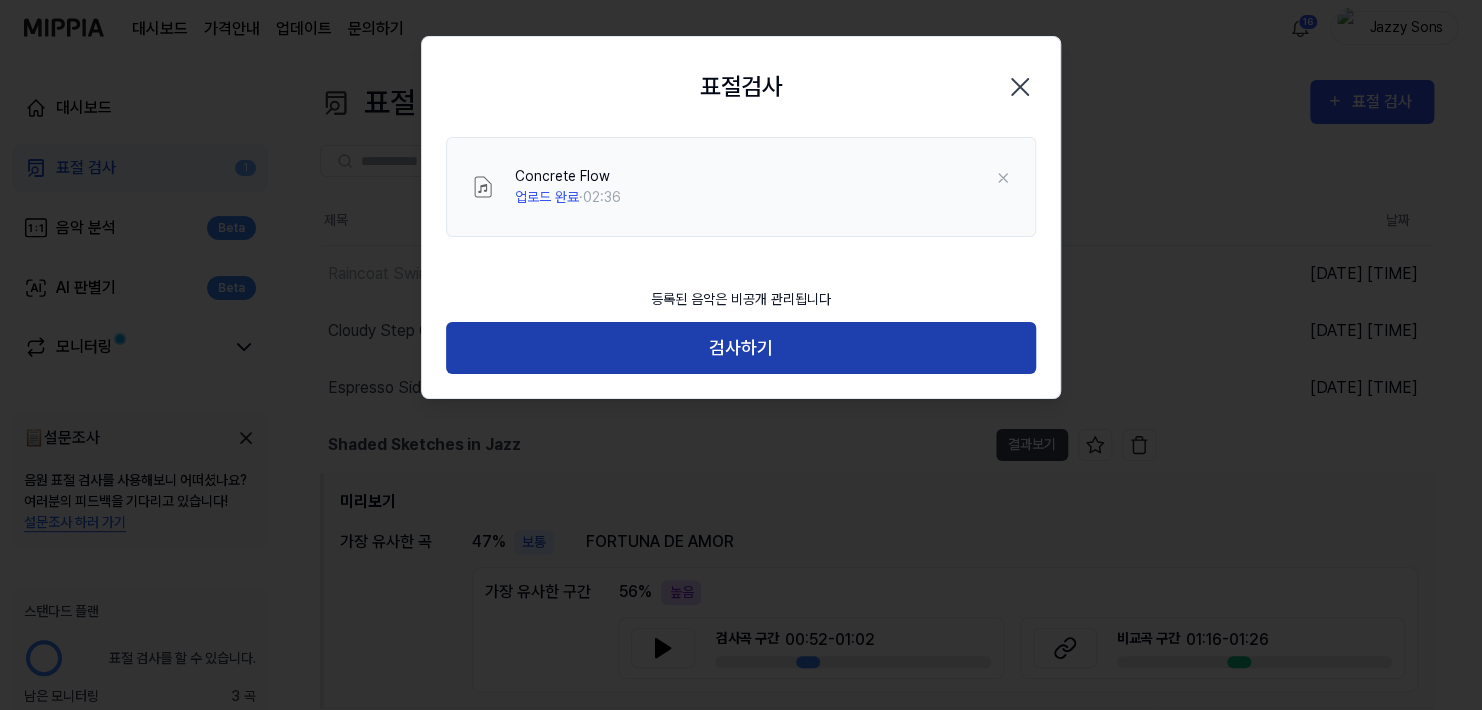 click on "검사하기" at bounding box center [741, 348] 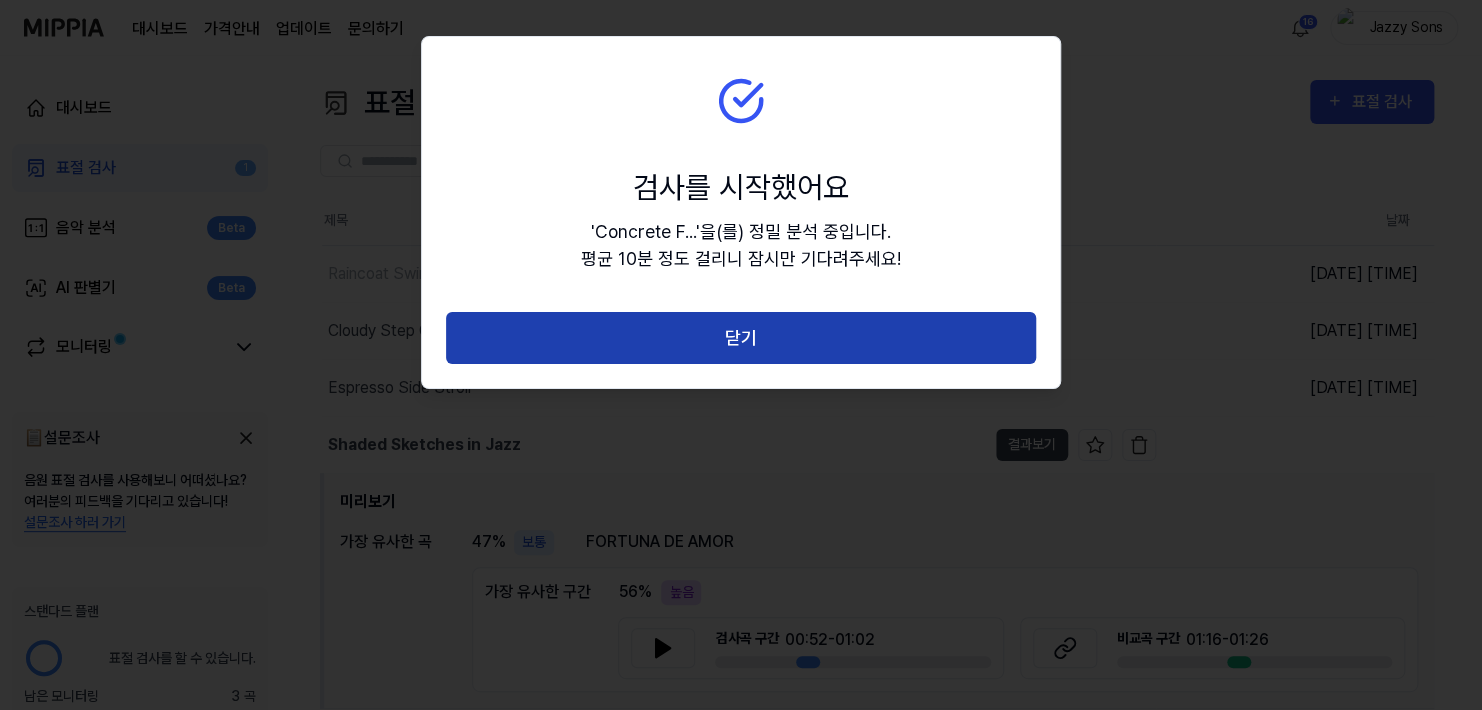 click on "닫기" at bounding box center (741, 338) 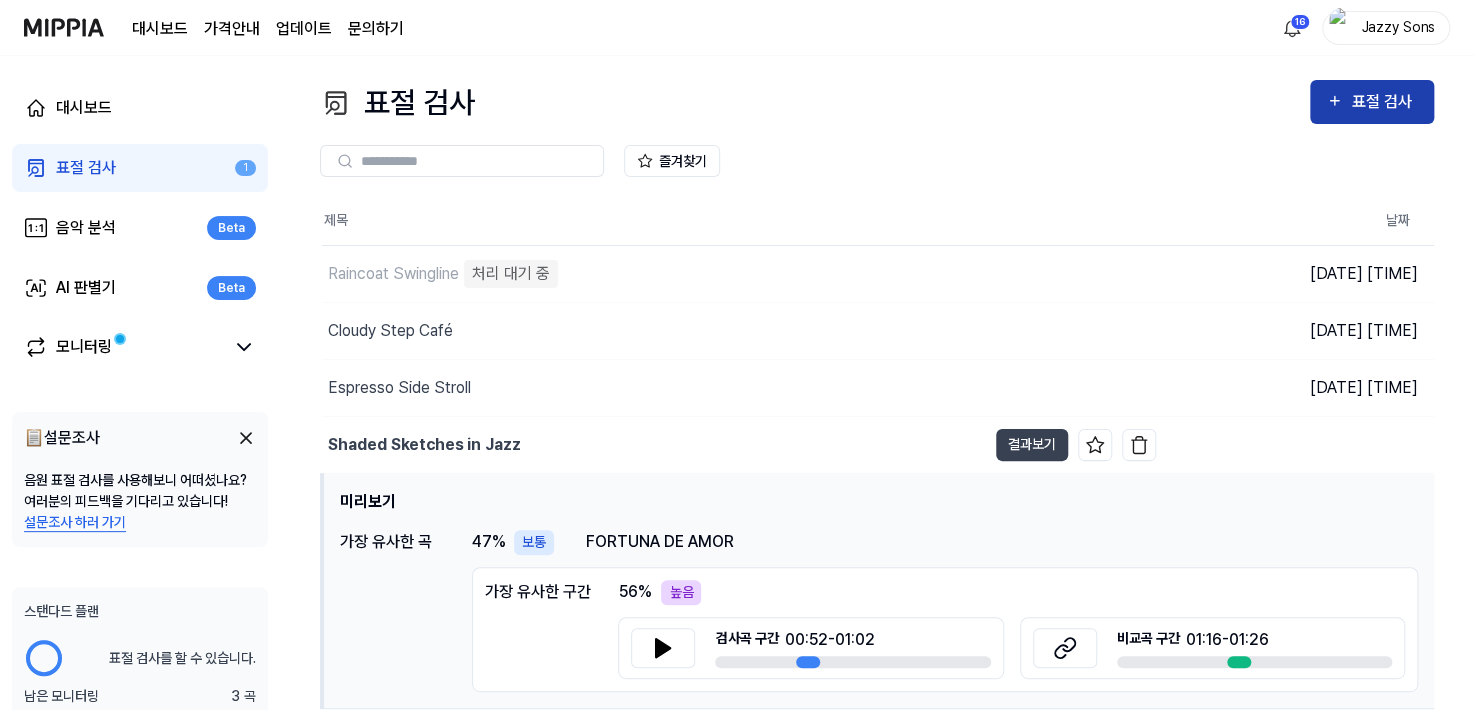 click on "표절 검사" at bounding box center (1384, 102) 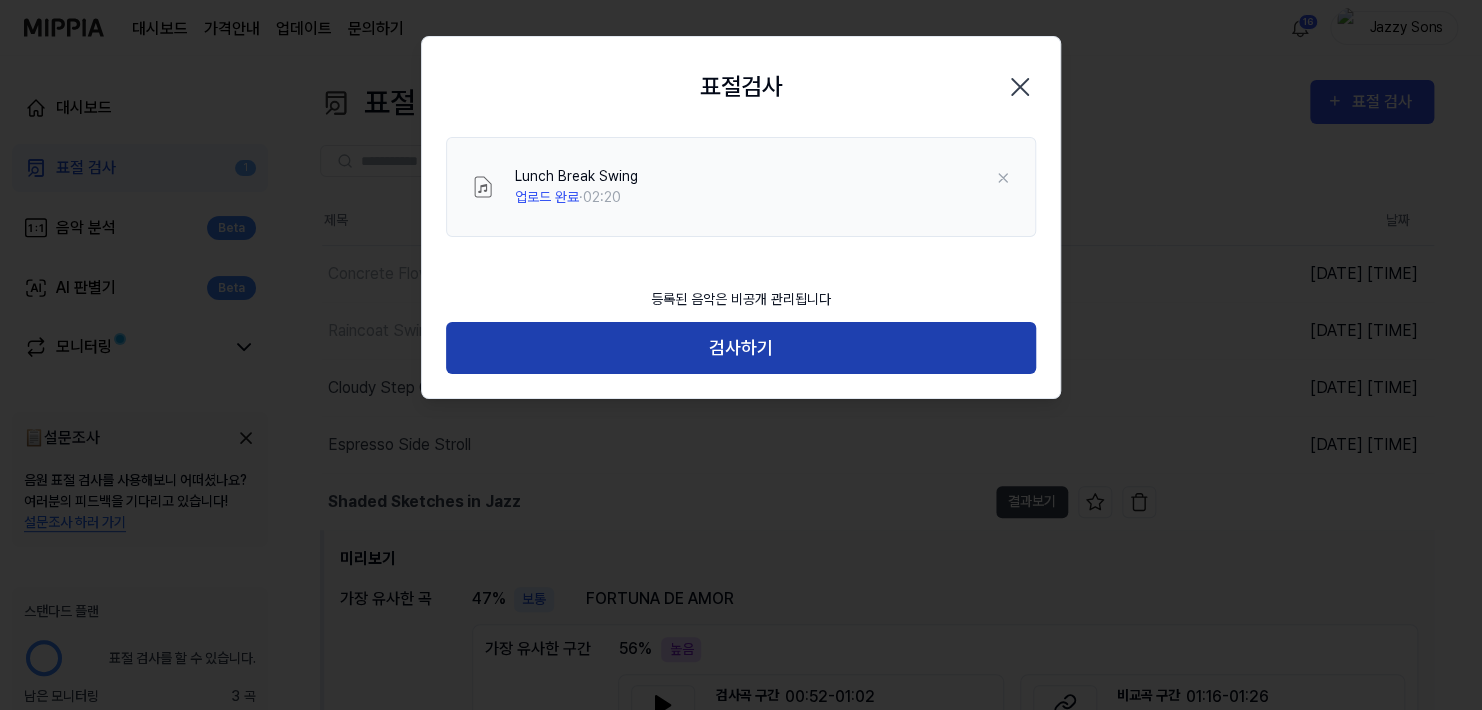 click on "검사하기" at bounding box center [741, 348] 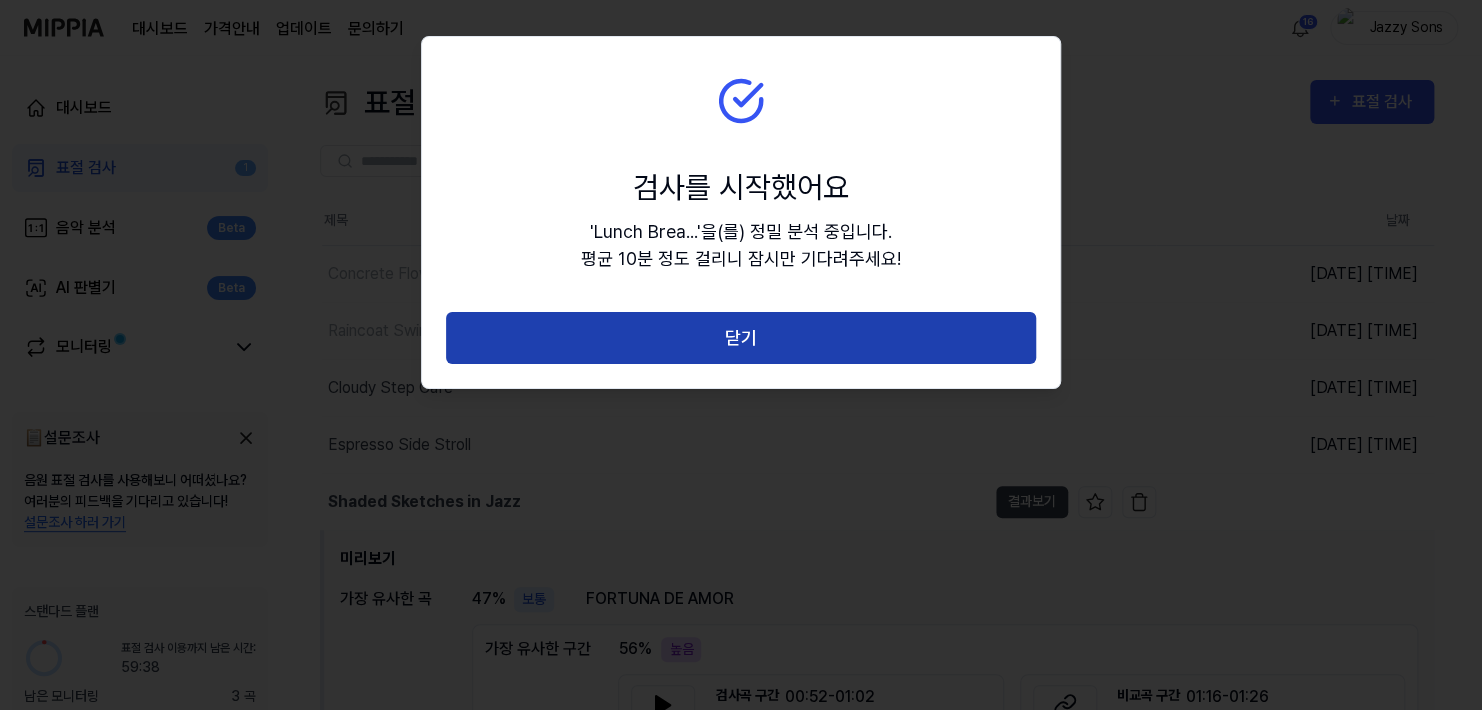click on "닫기" at bounding box center (741, 338) 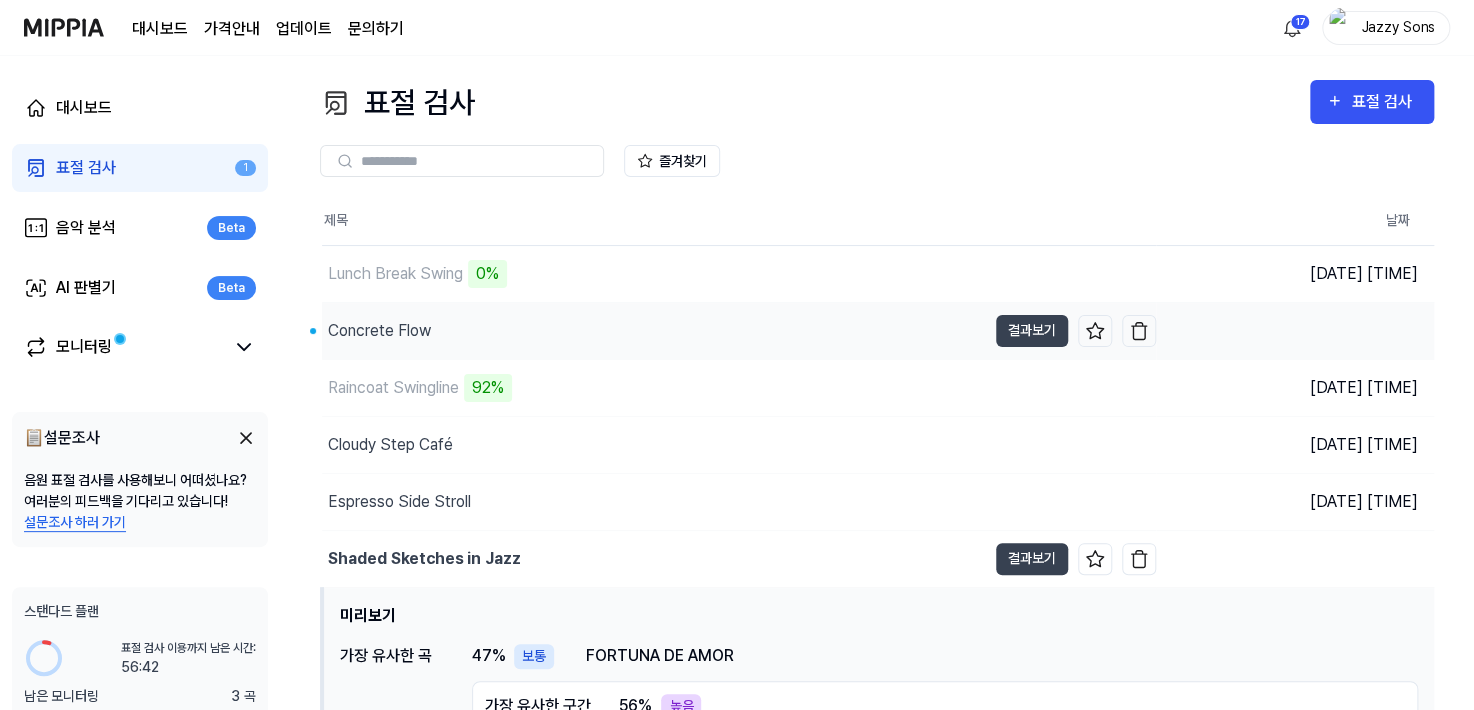 click on "Concrete Flow" at bounding box center [379, 331] 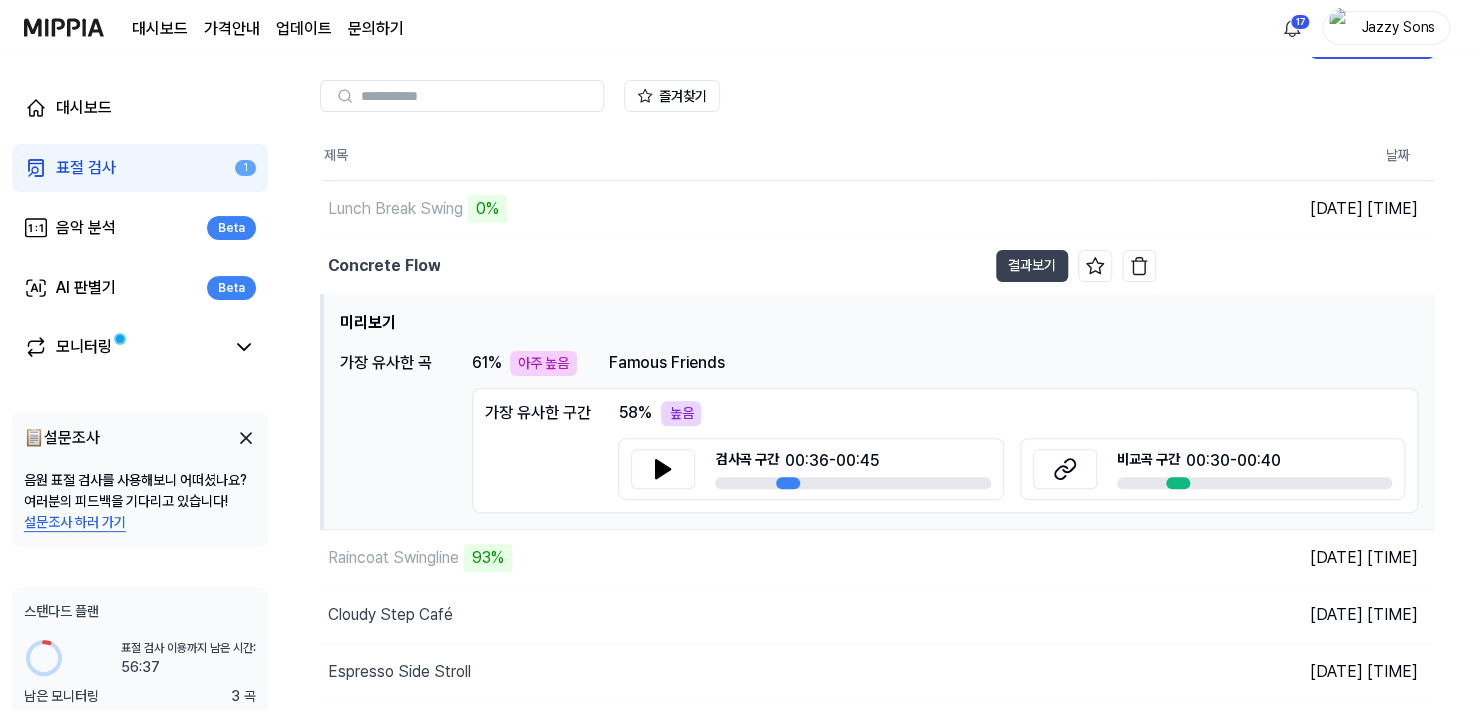 scroll, scrollTop: 100, scrollLeft: 0, axis: vertical 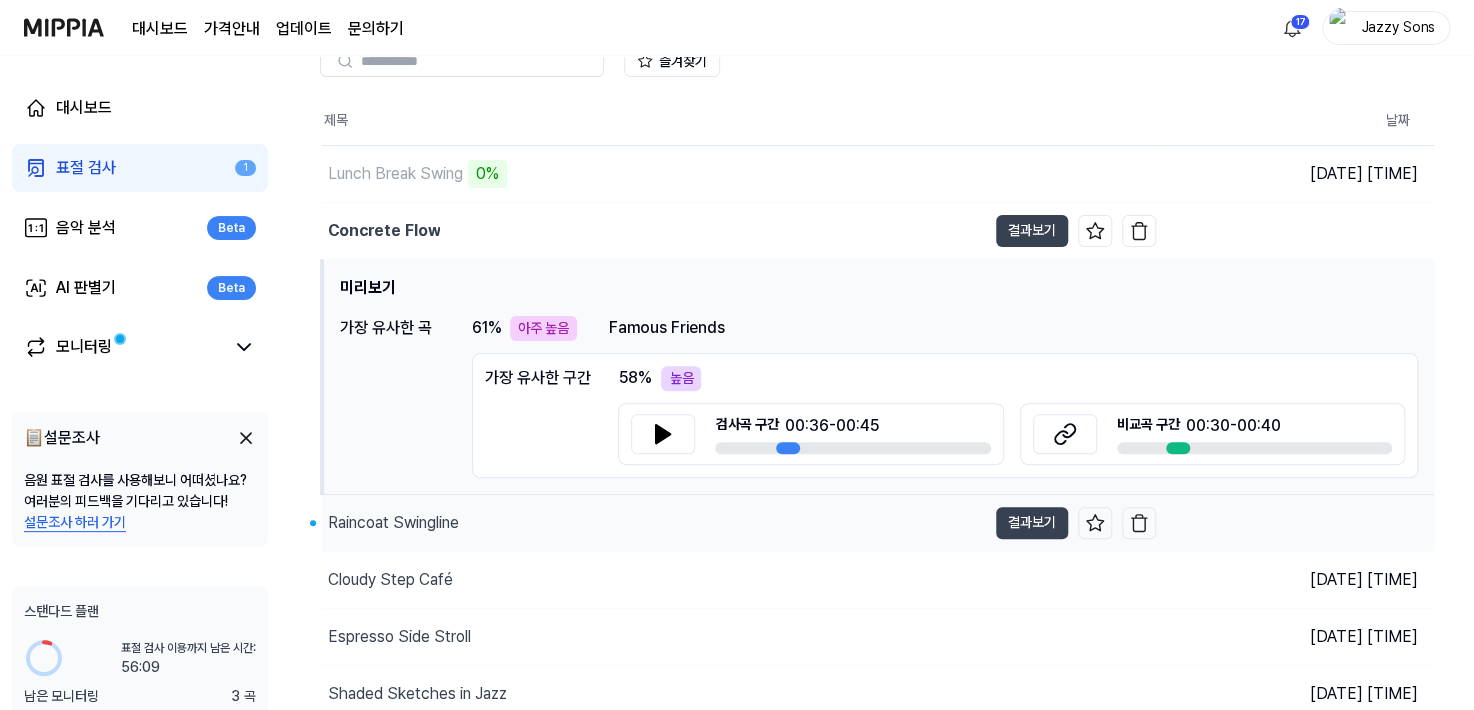 click on "Raincoat Swingline" at bounding box center [393, 523] 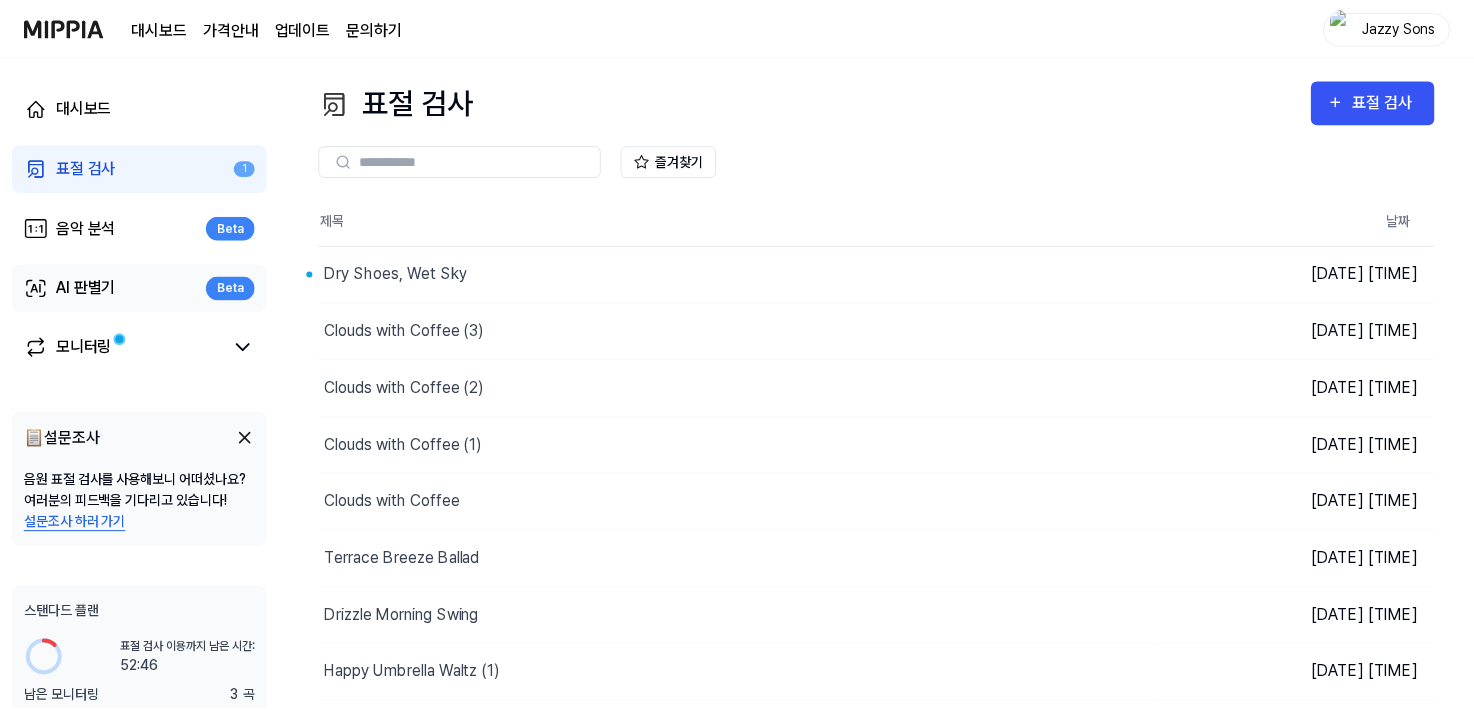 scroll, scrollTop: 0, scrollLeft: 0, axis: both 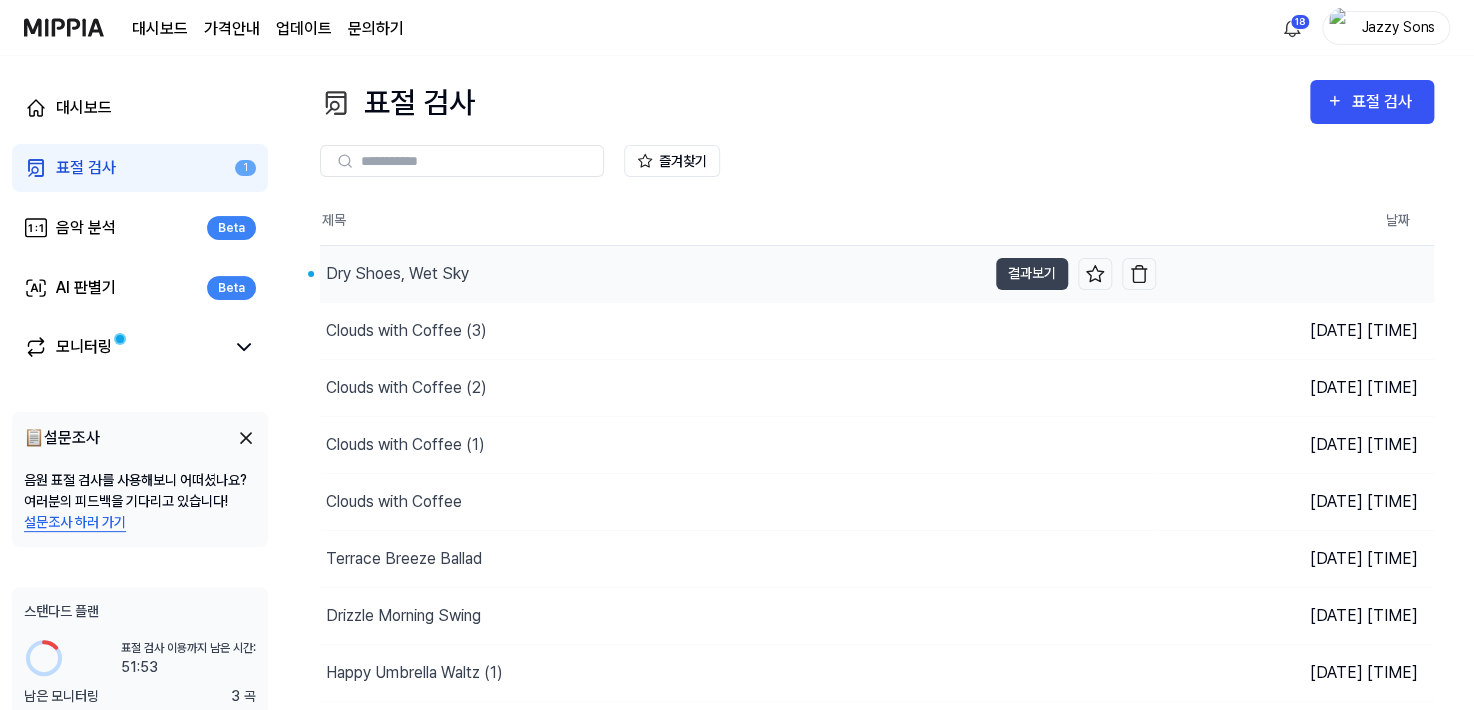 click on "Dry Shoes, Wet Sky" at bounding box center (397, 274) 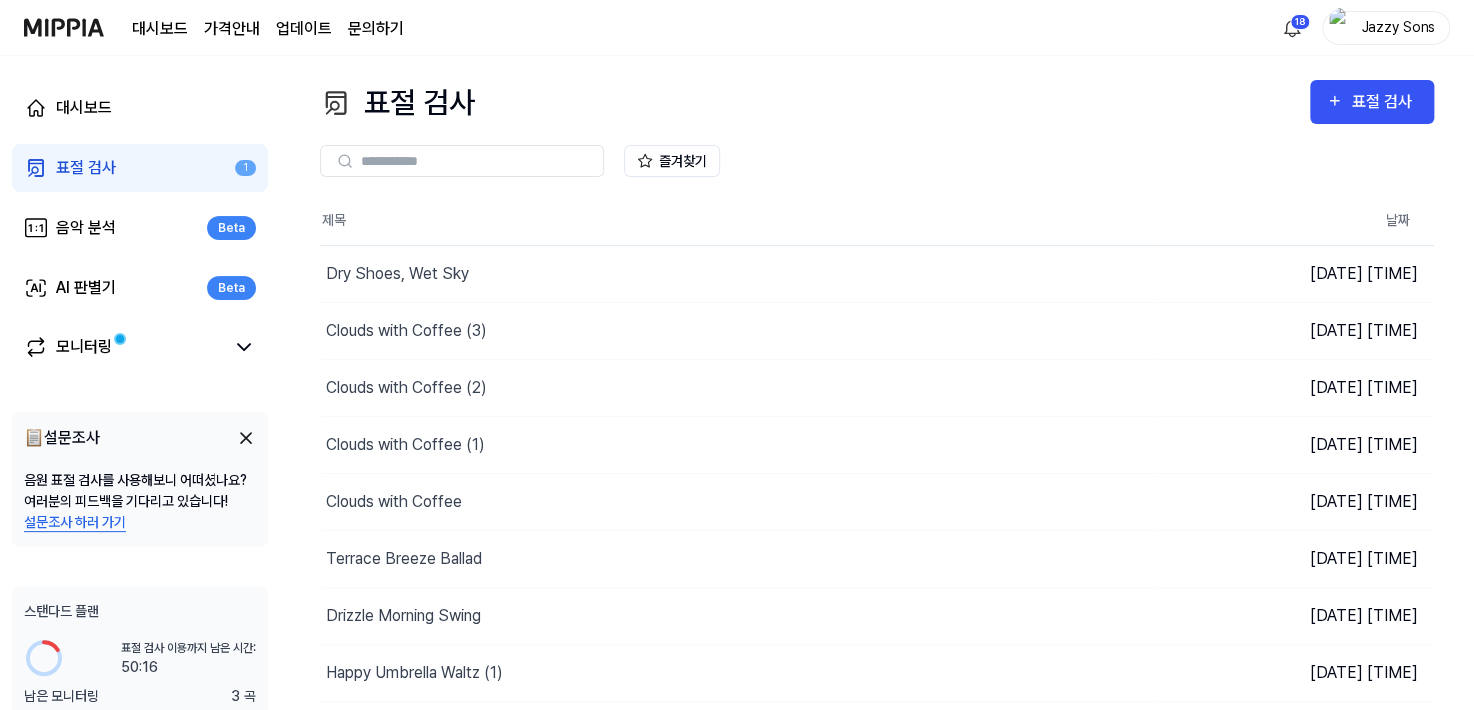 click on "표절 검사" at bounding box center [86, 168] 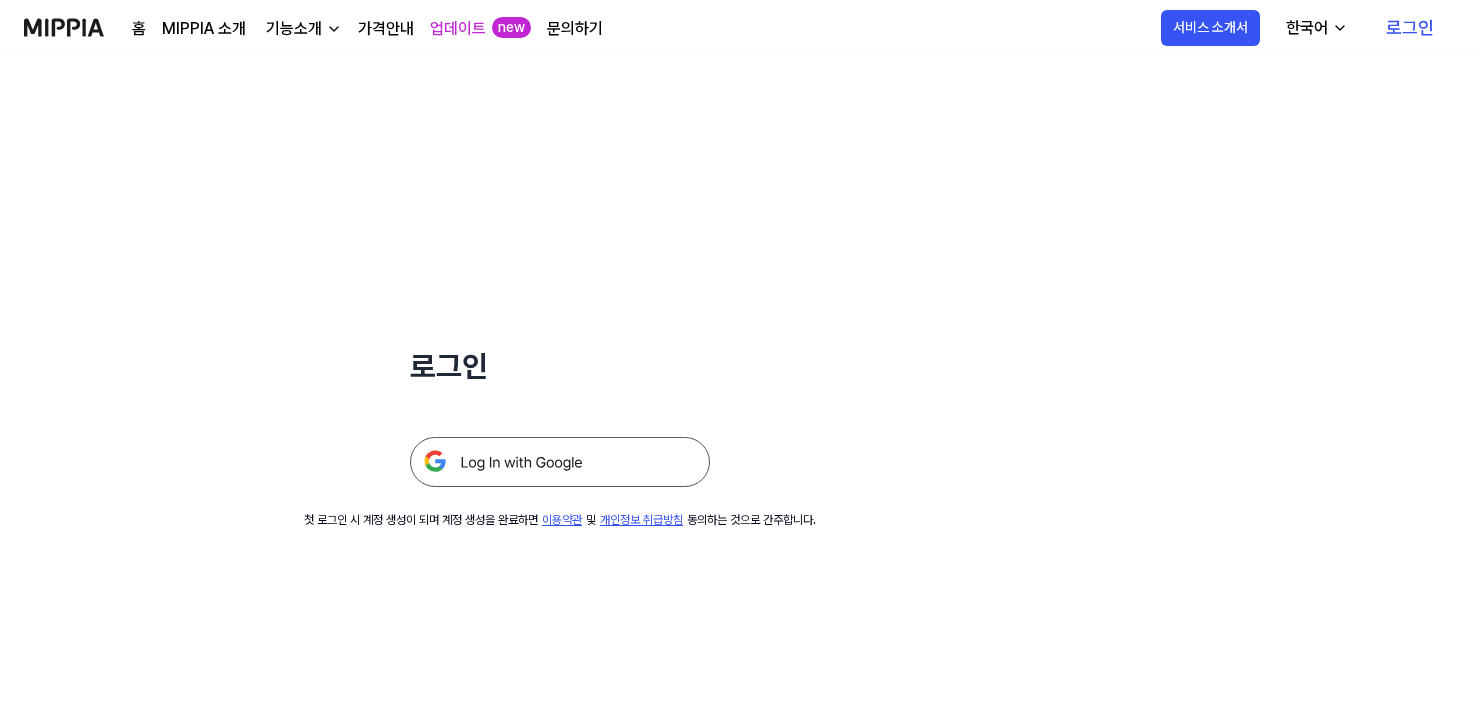 scroll, scrollTop: 0, scrollLeft: 0, axis: both 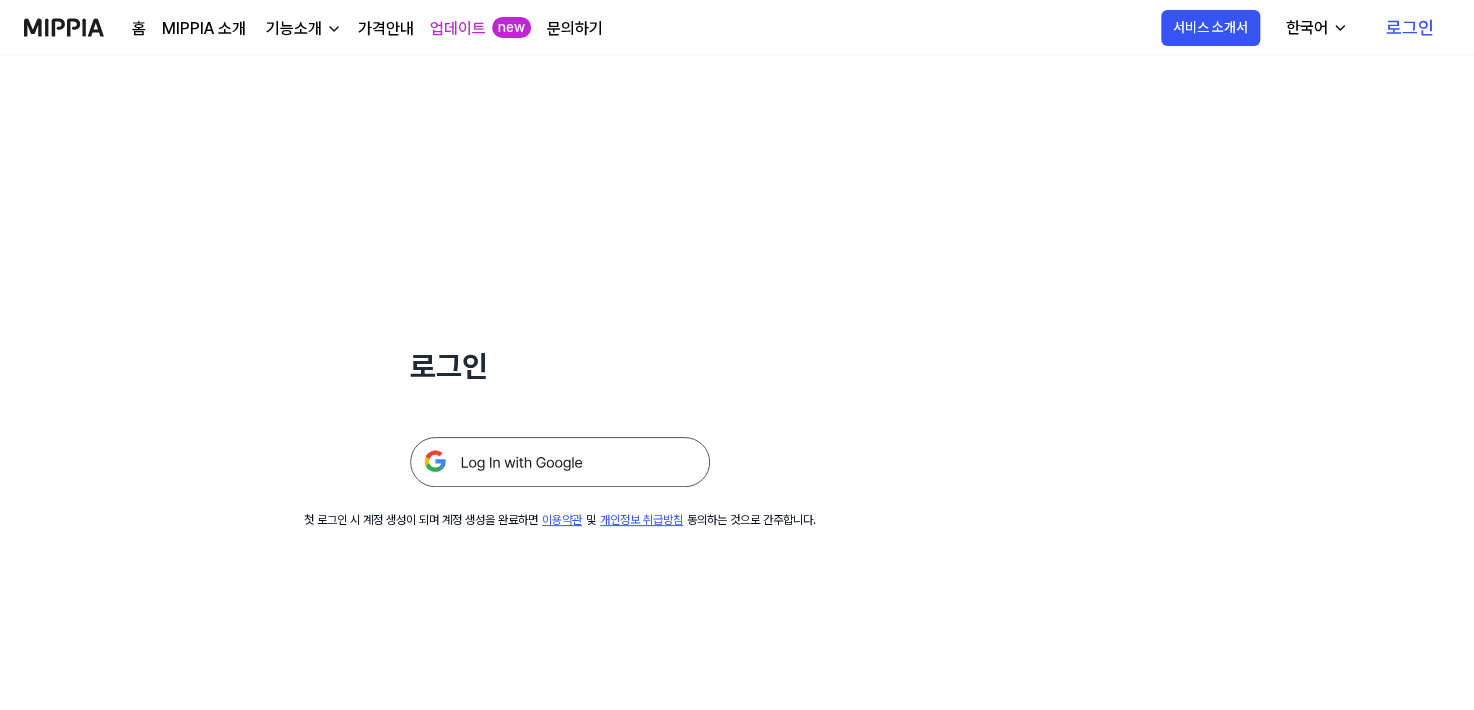 click at bounding box center [560, 462] 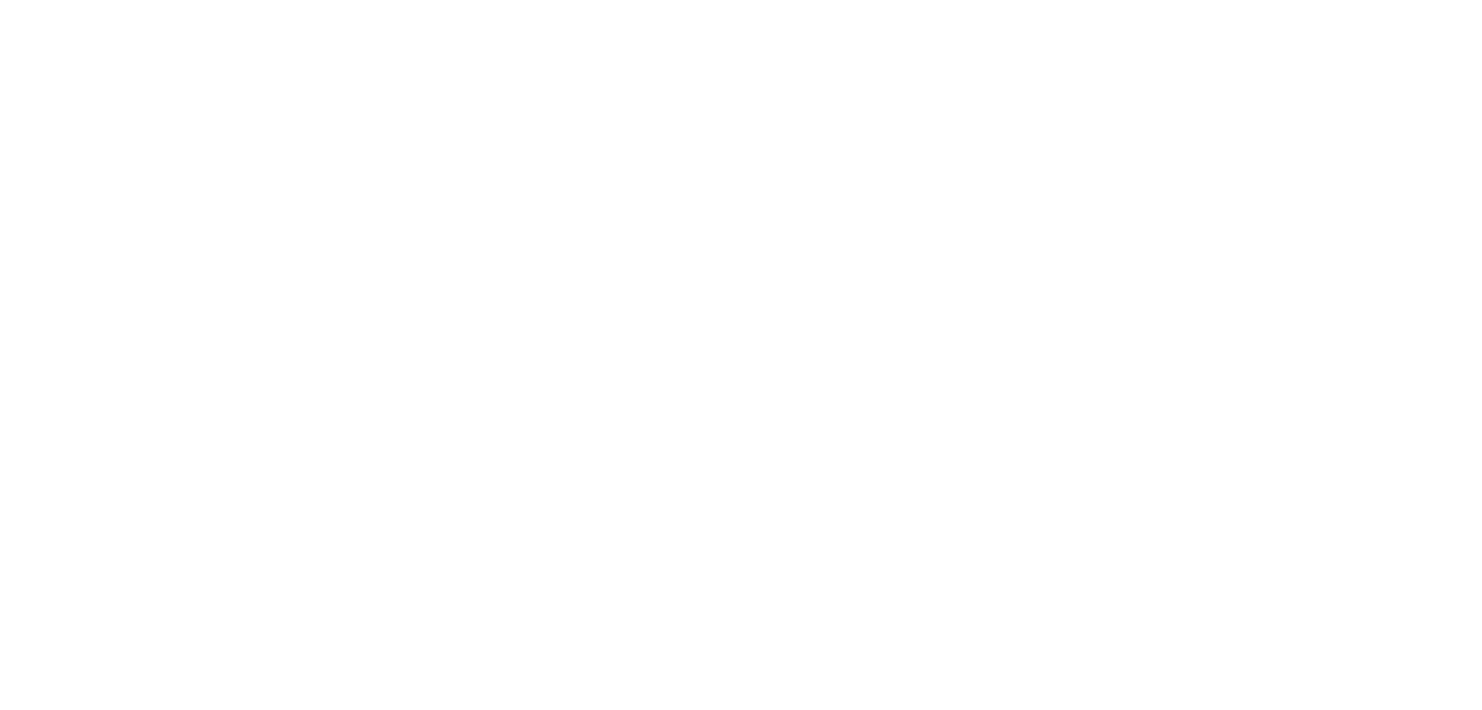 scroll, scrollTop: 0, scrollLeft: 0, axis: both 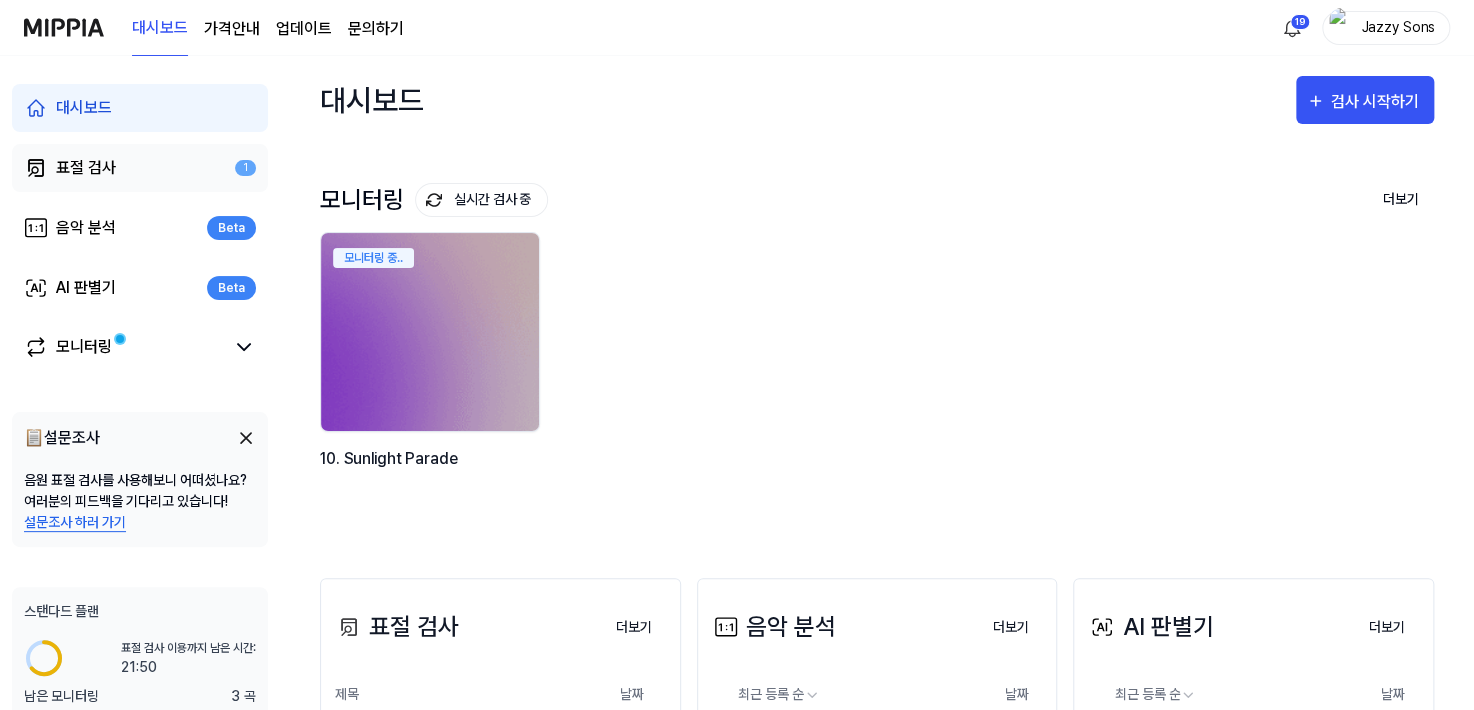 click on "표절 검사" at bounding box center [86, 168] 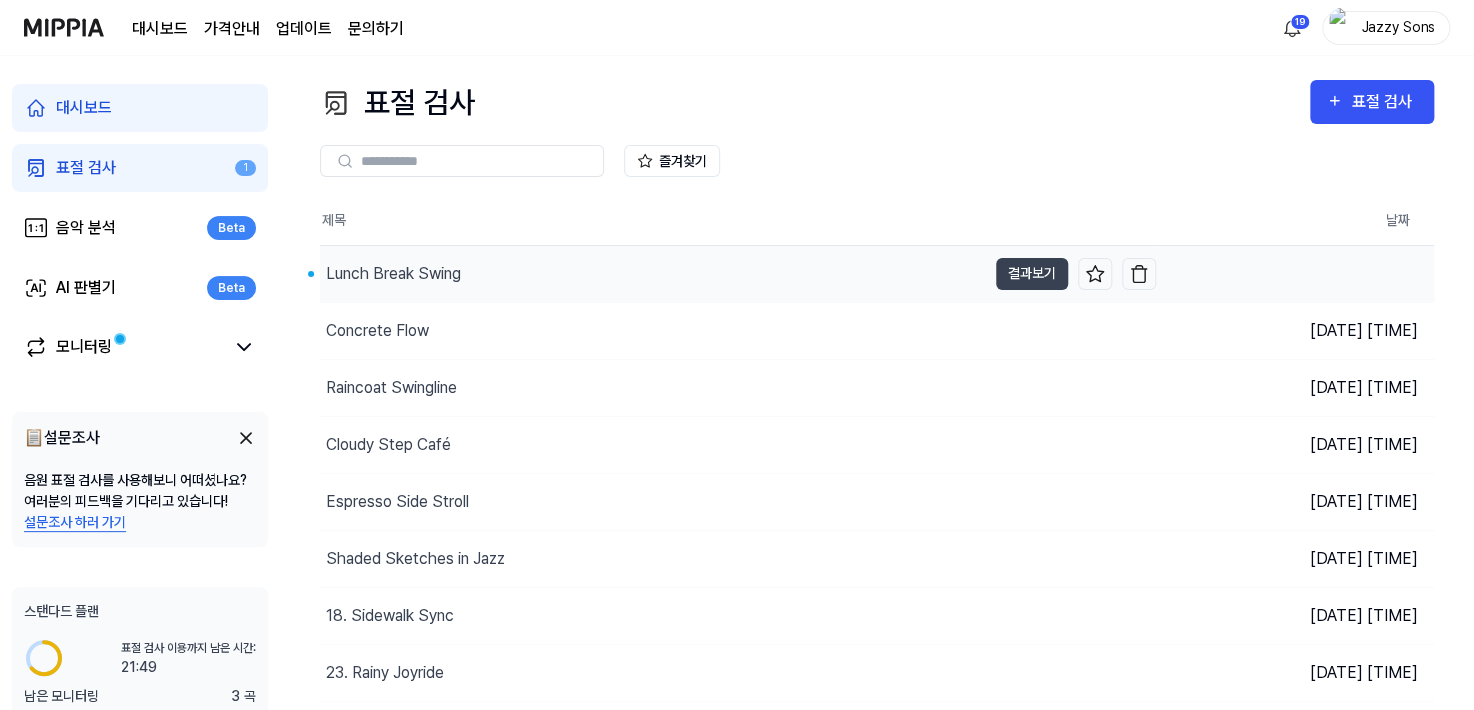 click on "Lunch Break Swing" at bounding box center [393, 274] 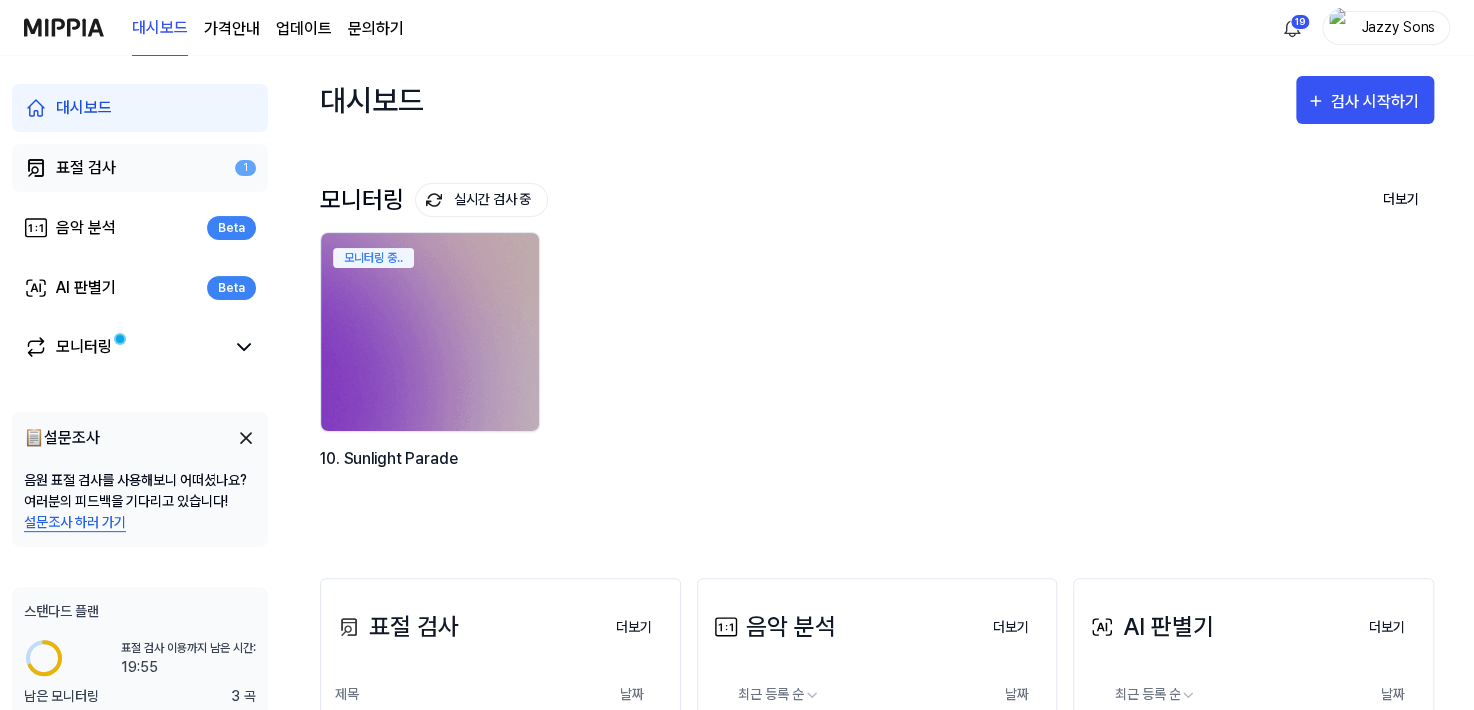 click on "표절 검사" at bounding box center (86, 168) 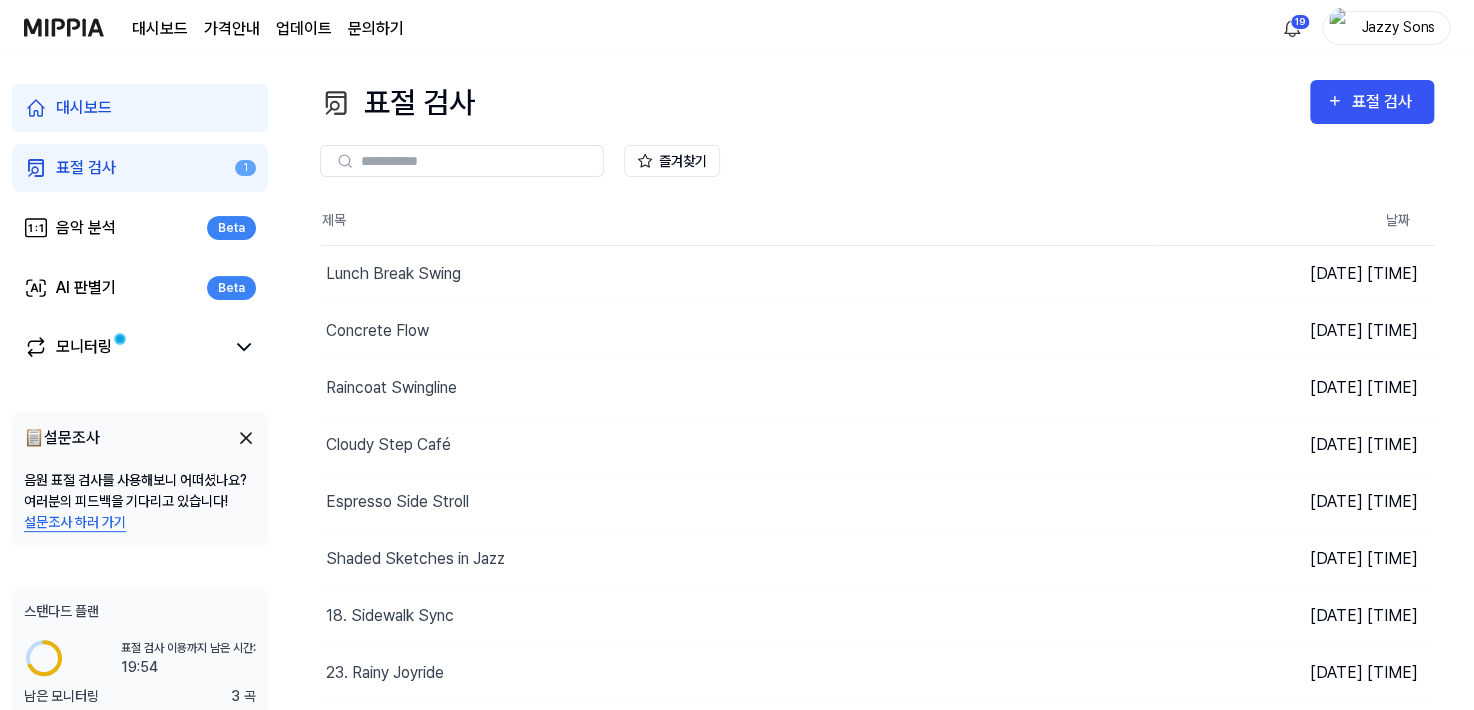 click on "표절 검사 1" at bounding box center (140, 168) 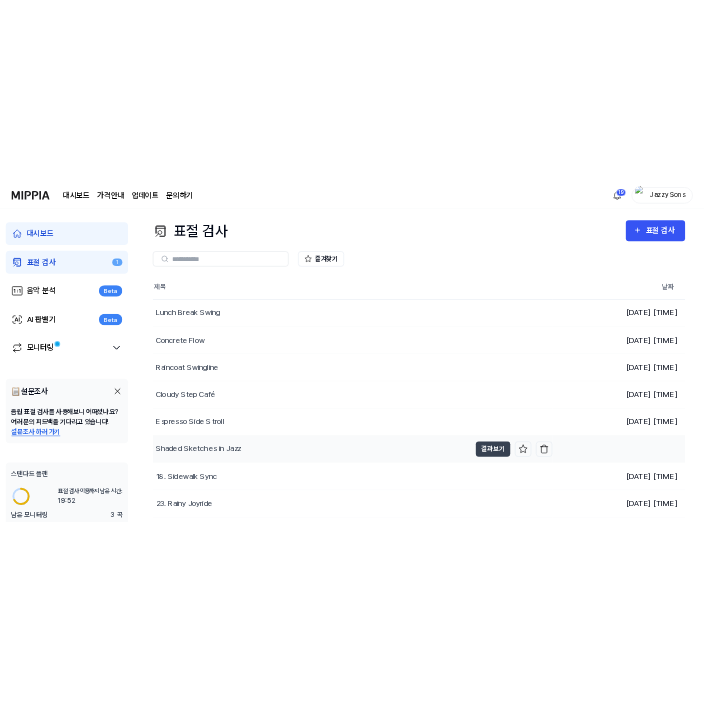 scroll, scrollTop: 0, scrollLeft: 0, axis: both 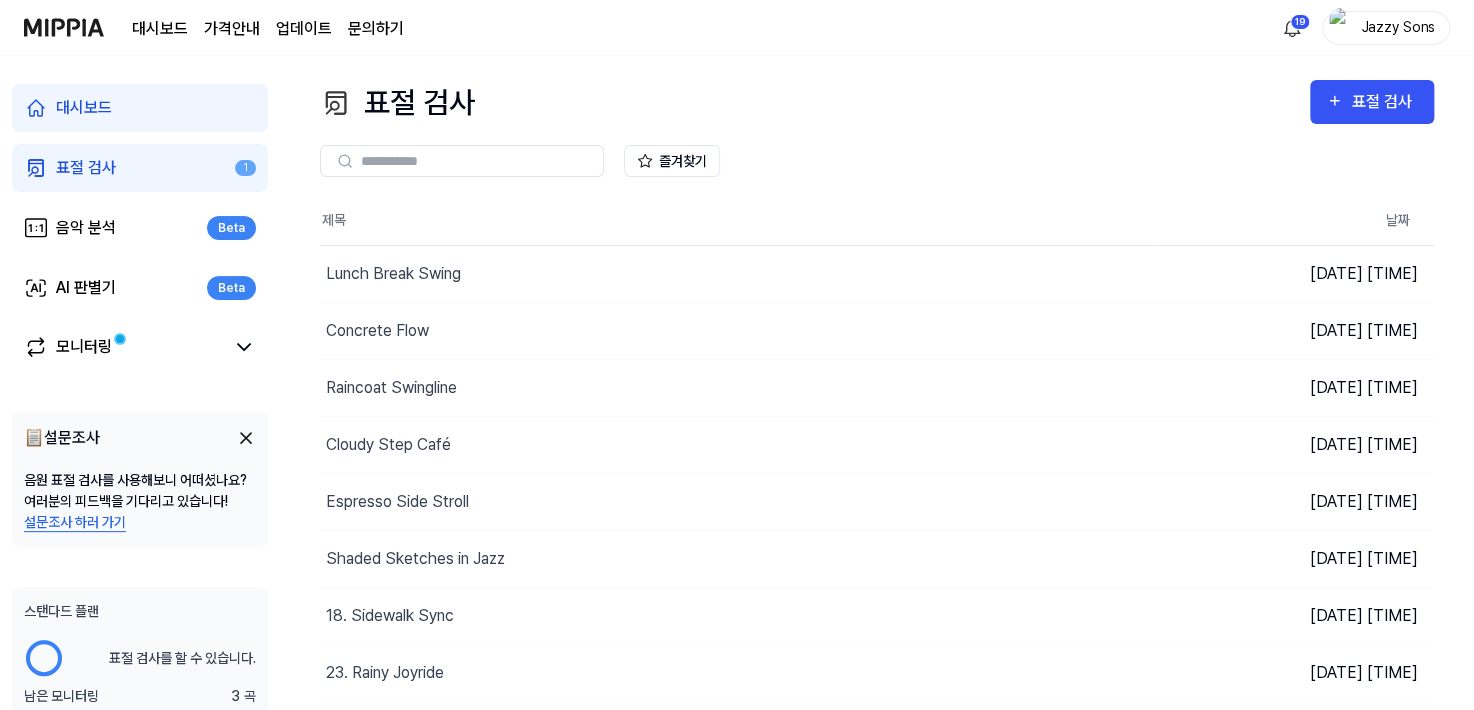 click on "[DATE] [TIME] 표절 검사 표절 검사 표절 검사 음악 분석 AI 판별기 즐겨찾기 제목 날짜 Lunch Break Swing 결과보기 [DATE] [TIME] Concrete Flow 결과보기 [DATE] [TIME] Raincoat Swingline 결과보기 [DATE] [TIME] Cloudy Step Café 결과보기 [DATE] [TIME] Espresso Side Stroll 결과보기 [DATE] [TIME] Shaded Sketches in Jazz 결과보기 [DATE] [TIME] 18. Sidewalk Sync 결과보기 [DATE] [TIME] 23. Rainy Joyride 결과보기 [DATE] [TIME] 22. Umbrella Soundsystem 결과보기 [DATE] [TIME] 11. Laughter in the Square 결과보기 [DATE] [TIME] Previous 1 2 3 4 5 Next" at bounding box center [877, 383] 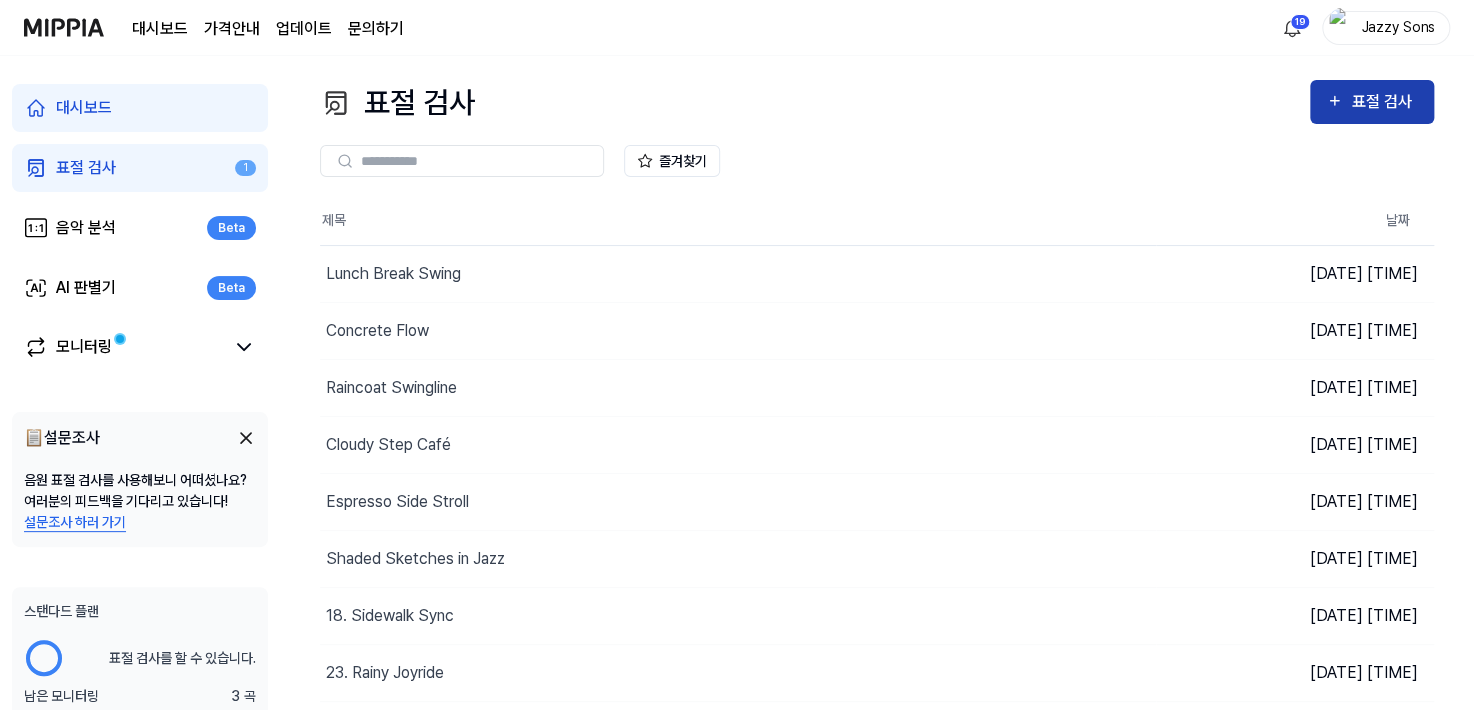 click 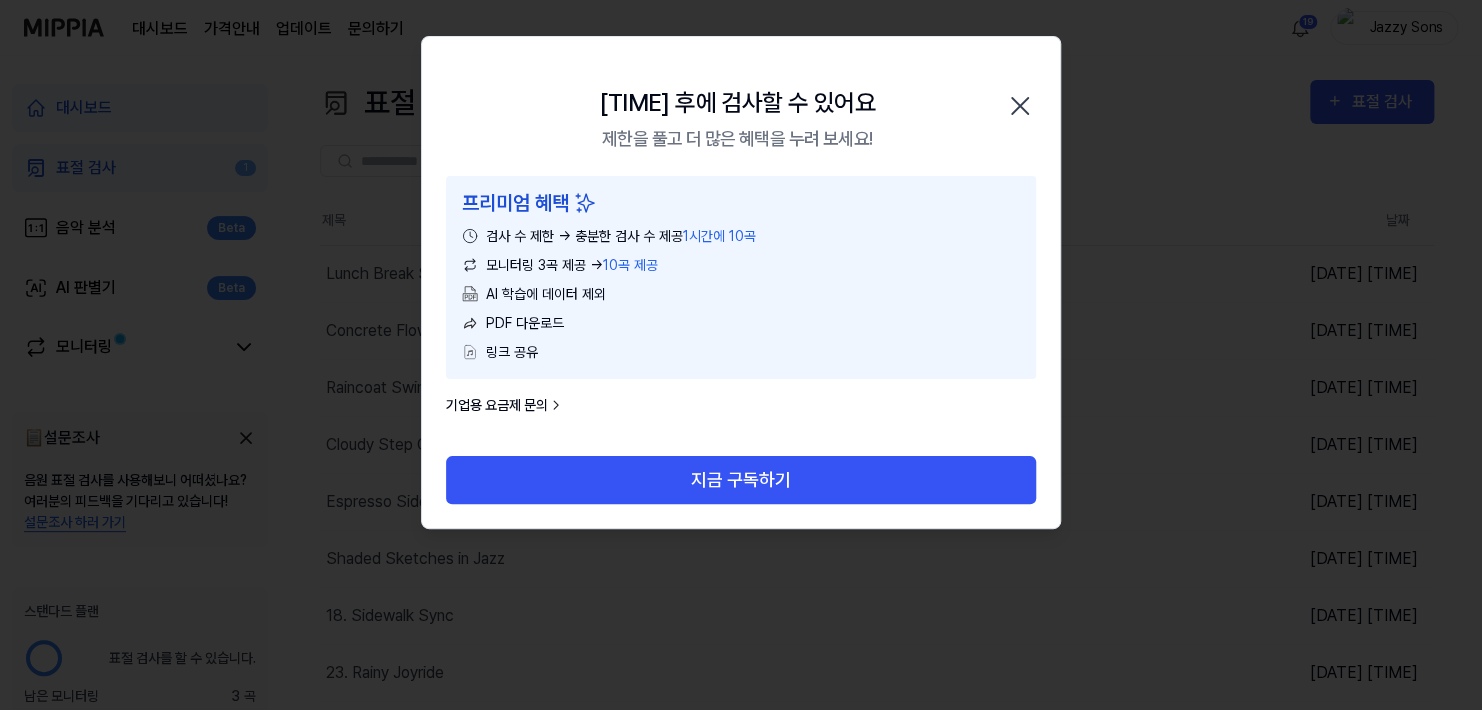 click on "[TIME] 후에 검사할 수 있어요 제한을 풀고 더 많은 혜택을 누려 보세요! 닫기" at bounding box center [741, 106] 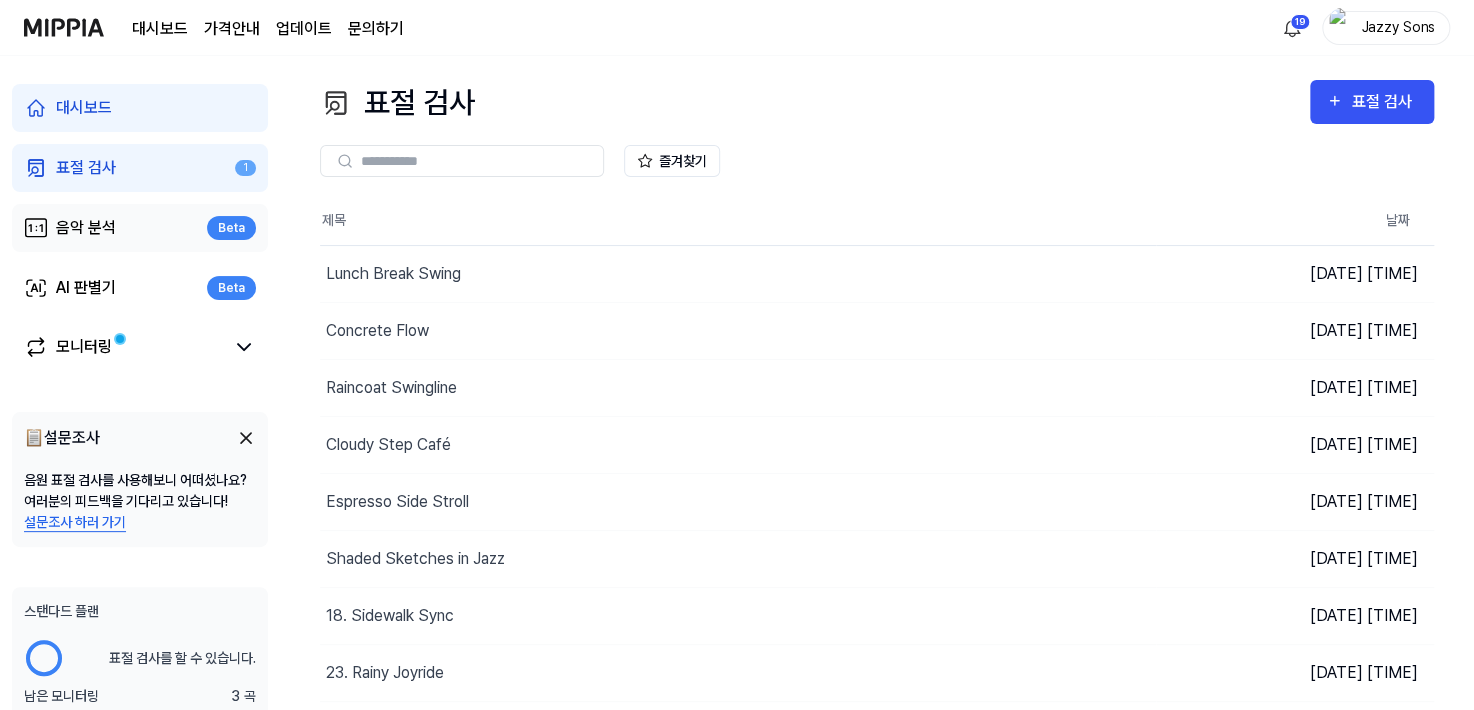 click on "음악 분석 Beta" at bounding box center (140, 228) 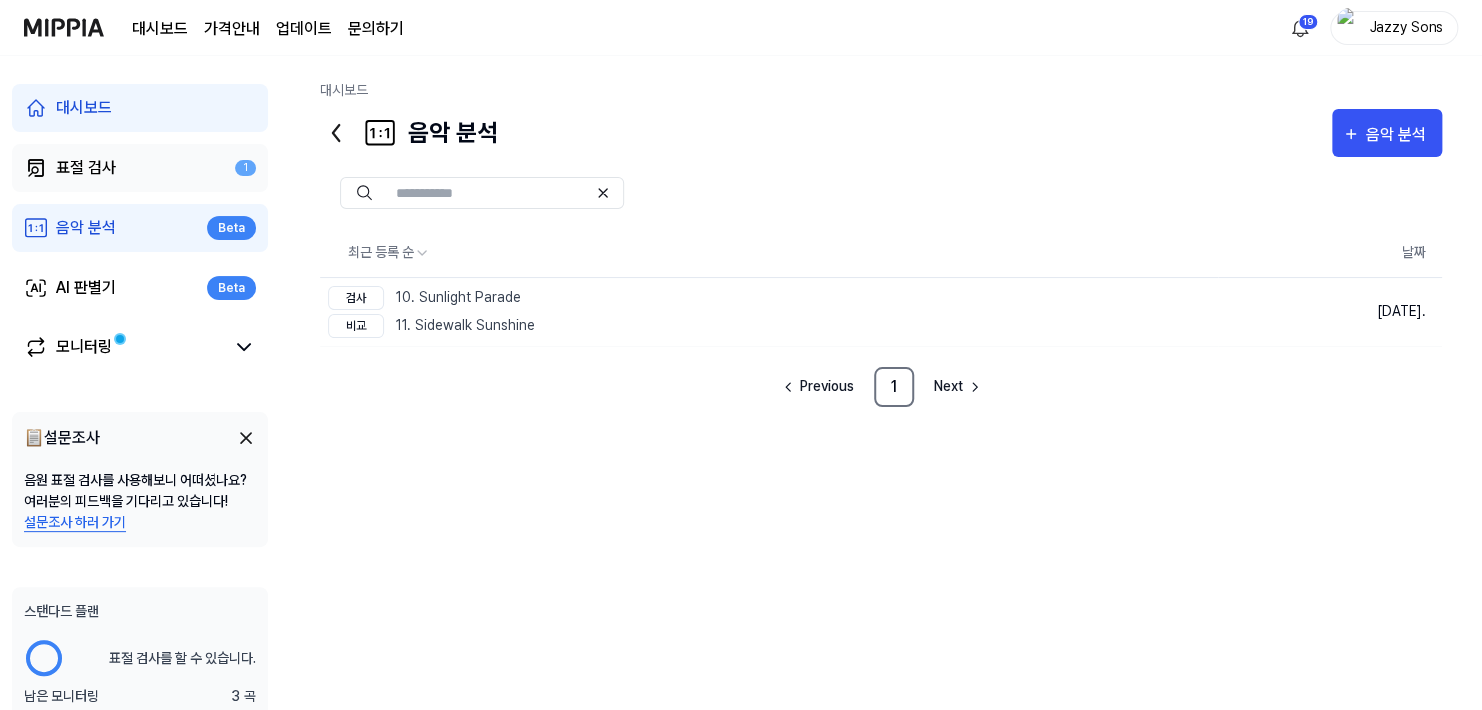 click on "표절 검사 1" at bounding box center [140, 168] 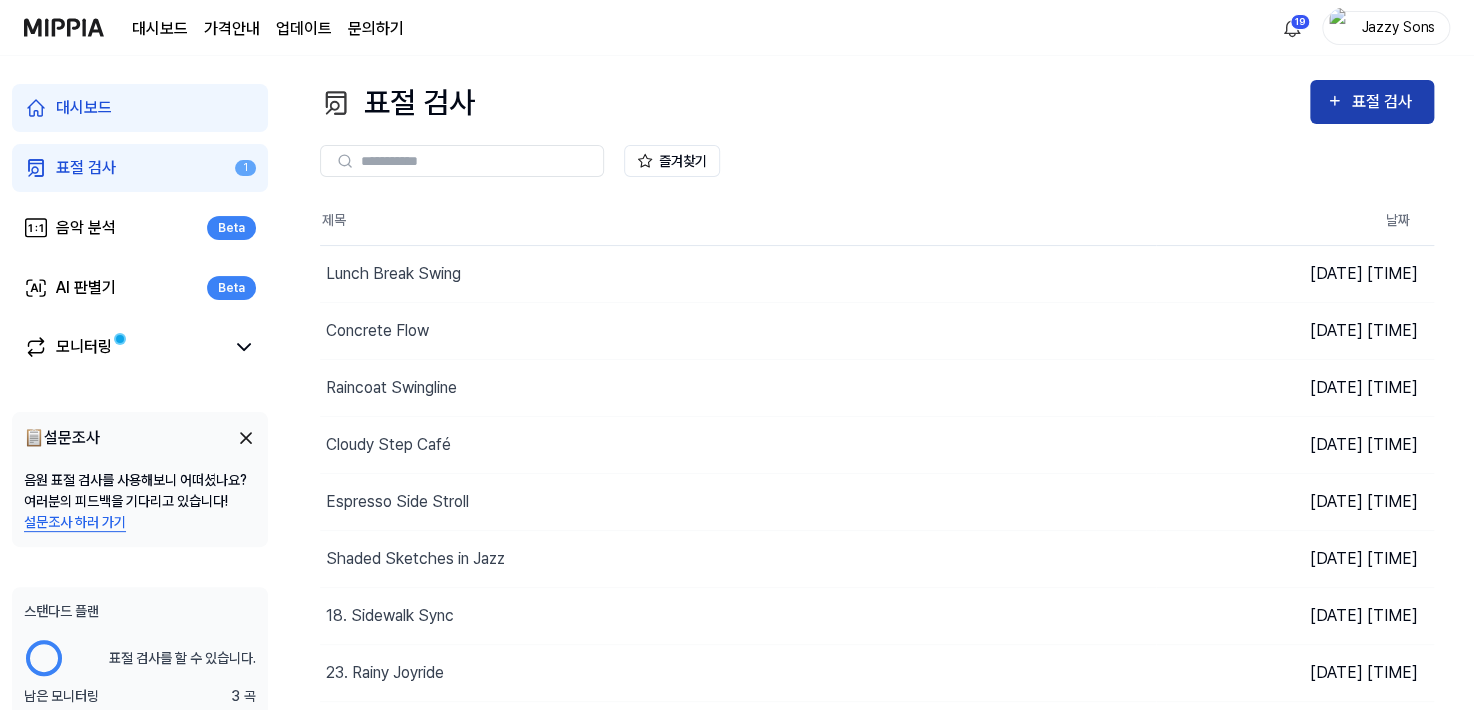 click on "표절 검사" at bounding box center (1372, 102) 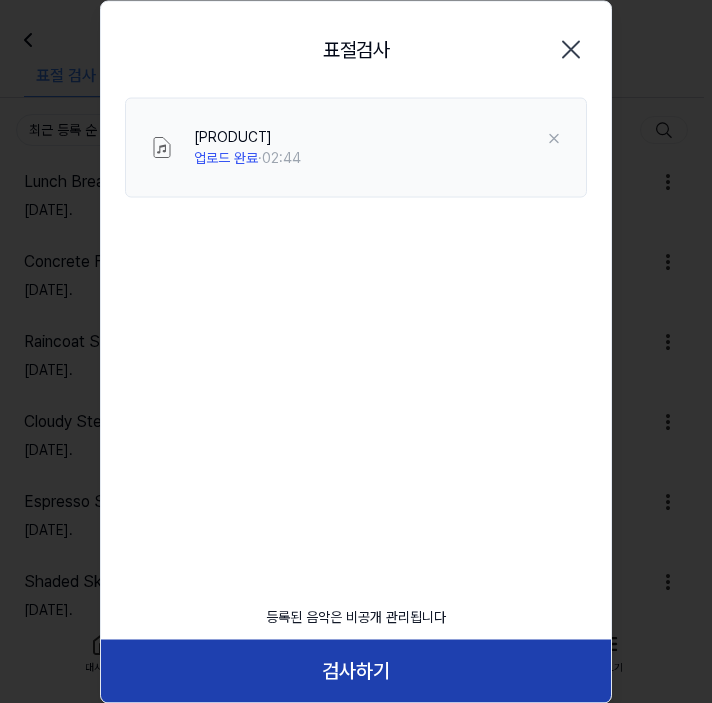 click on "검사하기" at bounding box center (356, 671) 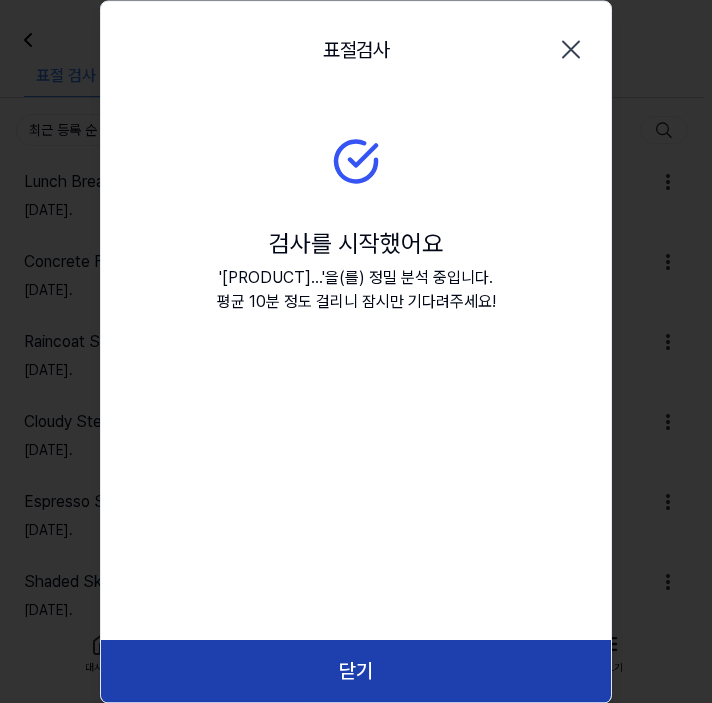 click on "닫기" at bounding box center [356, 671] 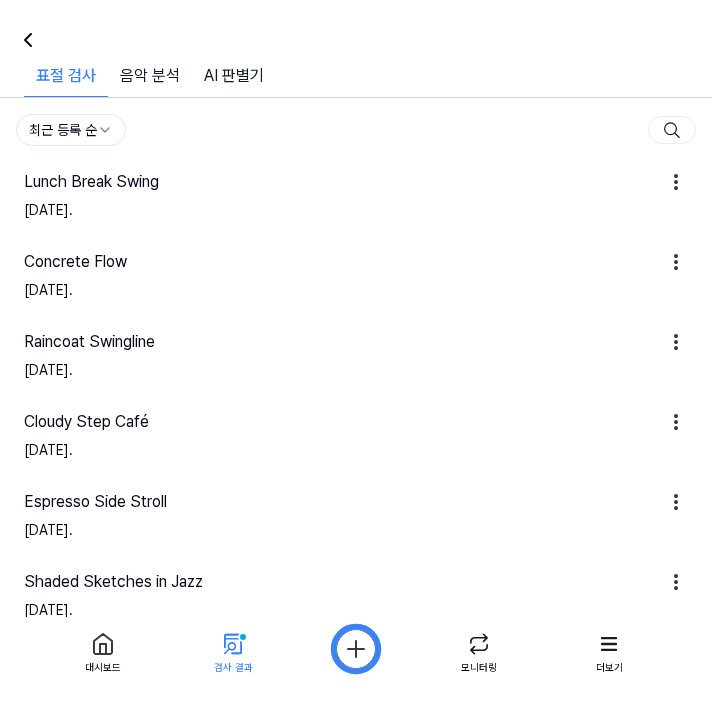 click on "대시보드 가격안내 업데이트 문의하기 19 [NAME] 대시보드 표절 검사 1 음악 분석 Beta AI 판별기 Beta 모니터링 📋  설문조사 음원 표절 검사를 사용해보니 어떠셨나요? 여러분의 피드백을 기다리고 있습니다!  설문조사 하러 가기 스탠다드    플랜 표절 검사를 할 수 있습니다. 남은 모니터링 3   곡 더 보기 표절 검사 표절 검사 표절 검사 음악 분석 AI 판별기 즐겨찾기 최근 등록 순 Lunch Break Swing Inst [DATE]. Concrete Flow Inst [DATE]. Raincoat Swingline Inst [DATE]. Cloudy Step Café Inst [DATE]. Espresso Side Stroll Inst [DATE]. Shaded Sketches in Jazz Inst [DATE]. 18. Sidewalk Sync Inst [DATE]. 23. Rainy Joyride Inst [DATE]. 22. Umbrella Soundsystem Inst [DATE]. 11. Laughter in the Square Inst [DATE]. Previous 1 2 3 4 5 Next 대시보드 검사 결과 모니터링 더보기" at bounding box center [356, 351] 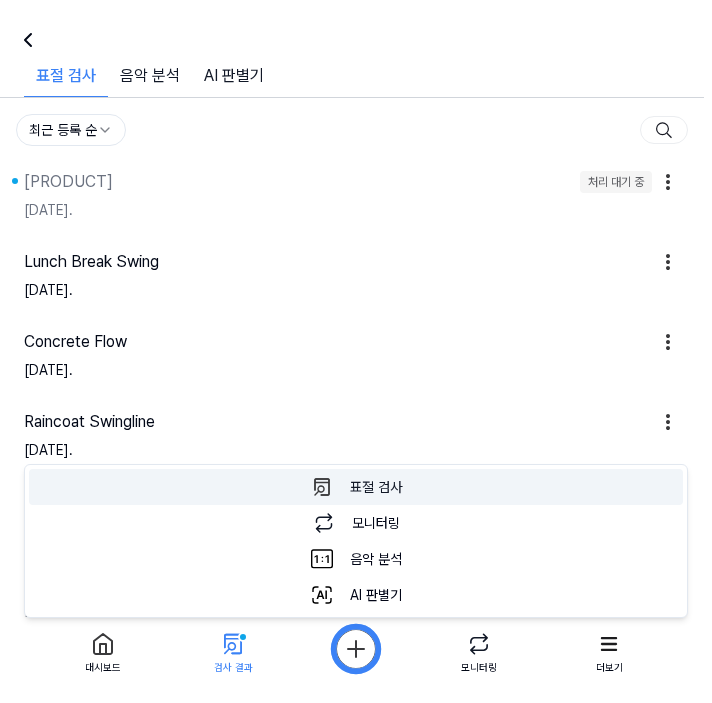 click on "표절 검사 표절 검사를 할 수 있습니다." at bounding box center [356, 487] 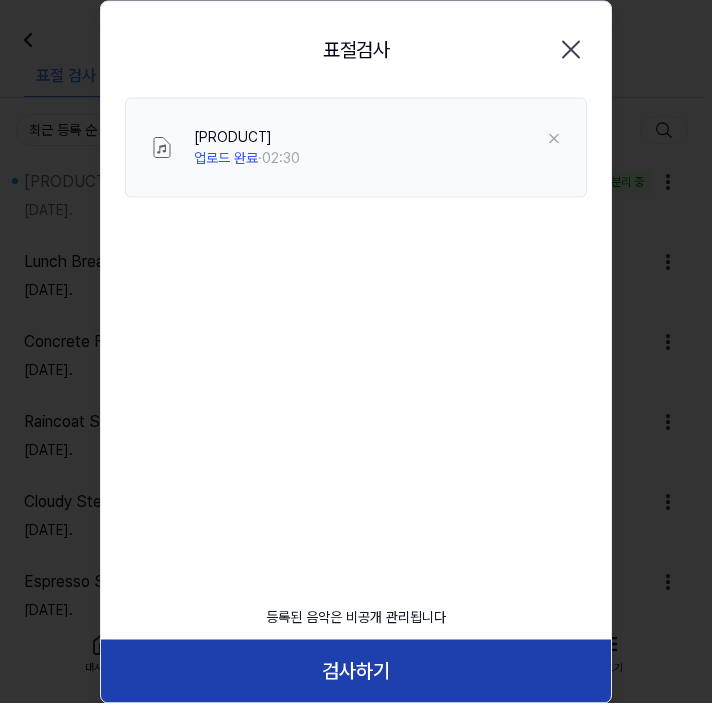 click on "검사하기" at bounding box center [356, 671] 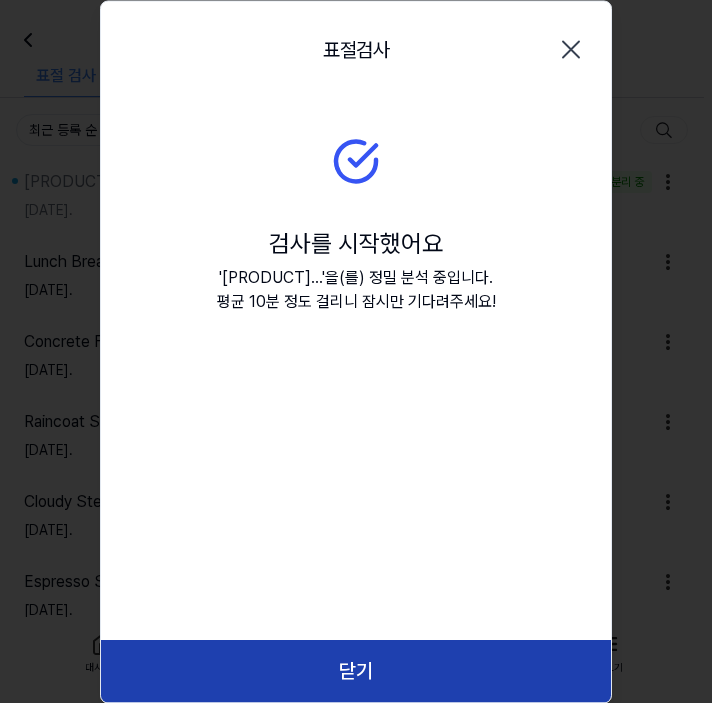 click on "닫기" at bounding box center (356, 671) 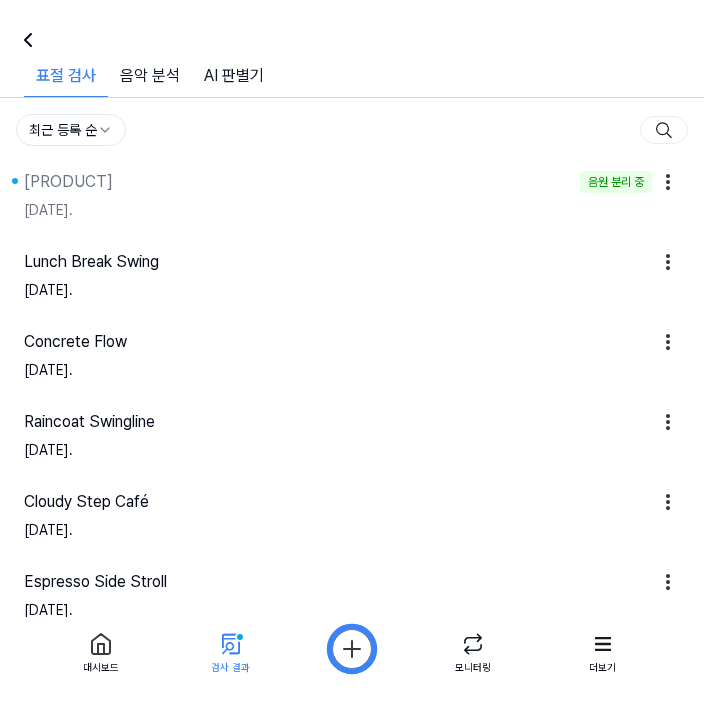 click on "대시보드 가격안내 업데이트 문의하기 19 [NAME] 대시보드 표절 검사 1 음악 분석 Beta AI 판별기 Beta 모니터링 📋  설문조사 음원 표절 검사를 사용해보니 어떠셨나요? 여러분의 피드백을 기다리고 있습니다!  설문조사 하러 가기 스탠다드    플랜 표절 검사를 할 수 있습니다. 남은 모니터링 3   곡 더 보기 표절 검사 표절 검사 표절 검사 음악 분석 AI 판별기 즐겨찾기 최근 등록 순 Window Breeze Rhythm 음원 분리 중 Inst [DATE]. Lunch Break Swing Inst [DATE]. Concrete Flow Inst [DATE]. Raincoat Swingline Inst [DATE]. Cloudy Step Café Inst [DATE]. Espresso Side Stroll Inst [DATE]. Shaded Sketches in Jazz Inst [DATE]. 18. Sidewalk Sync Inst [DATE]. 23. Rainy Joyride Inst [DATE]. 22. Umbrella Soundsystem Inst [DATE]. 11. Laughter in the Square Inst [DATE]. Previous 1 2 3 4 5 Next 대시보드 검사 결과 모니터링 더보기" at bounding box center (352, 351) 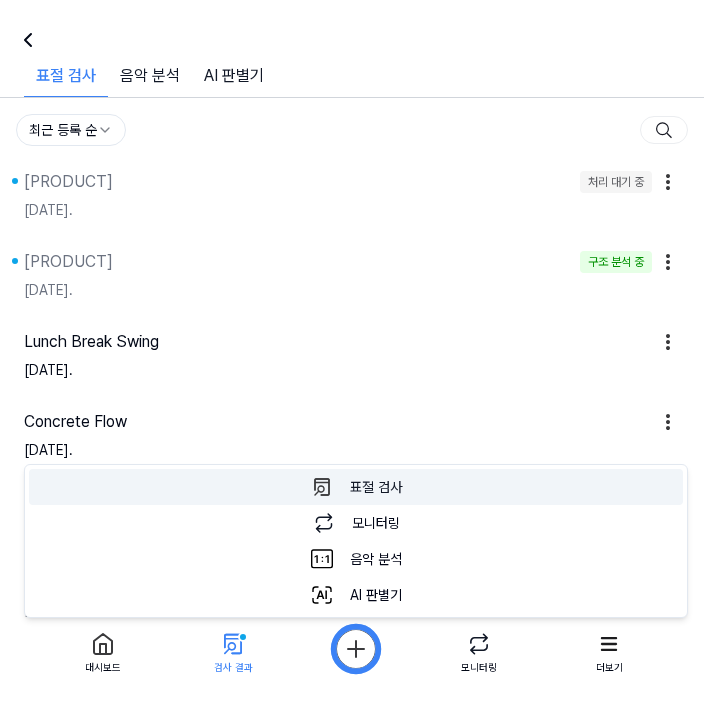 click on "표절 검사 표절 검사를 할 수 있습니다." at bounding box center (356, 487) 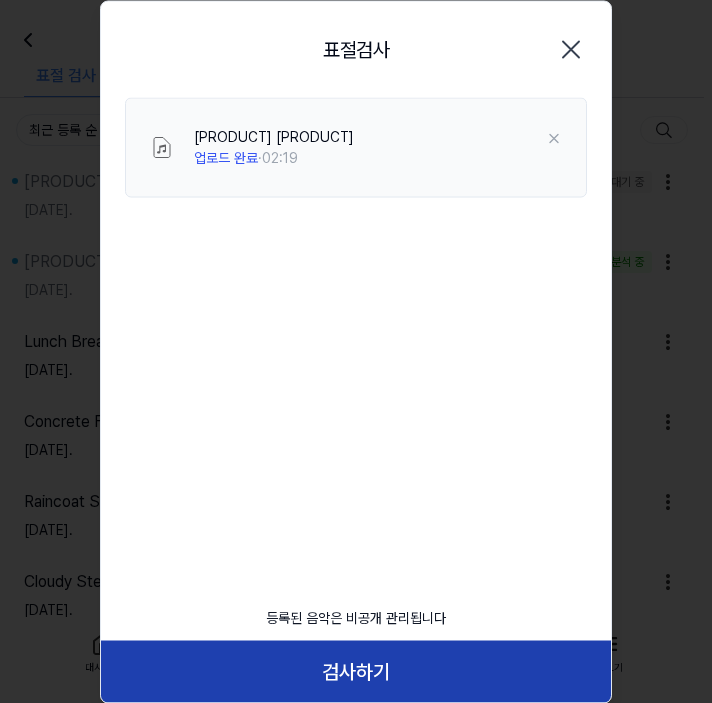 click on "검사하기" at bounding box center [356, 671] 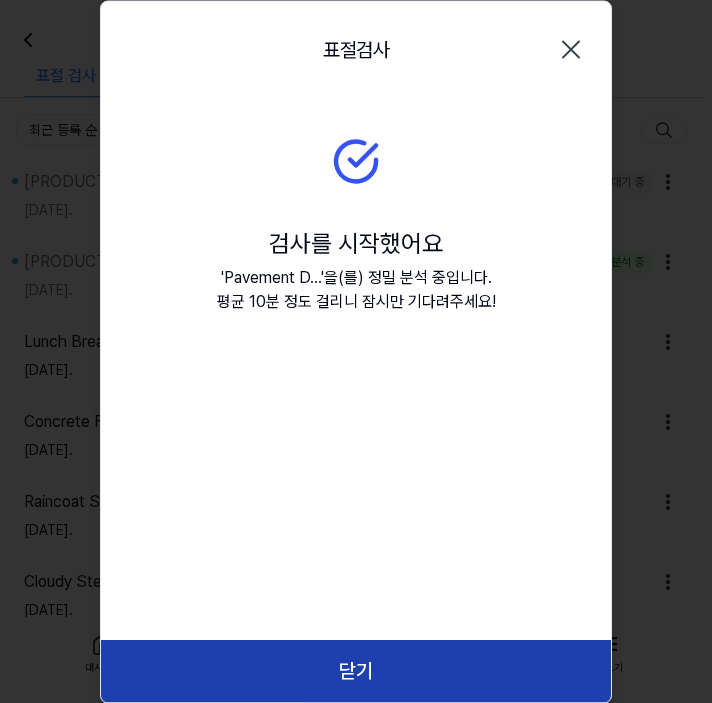 click on "닫기" at bounding box center [356, 671] 